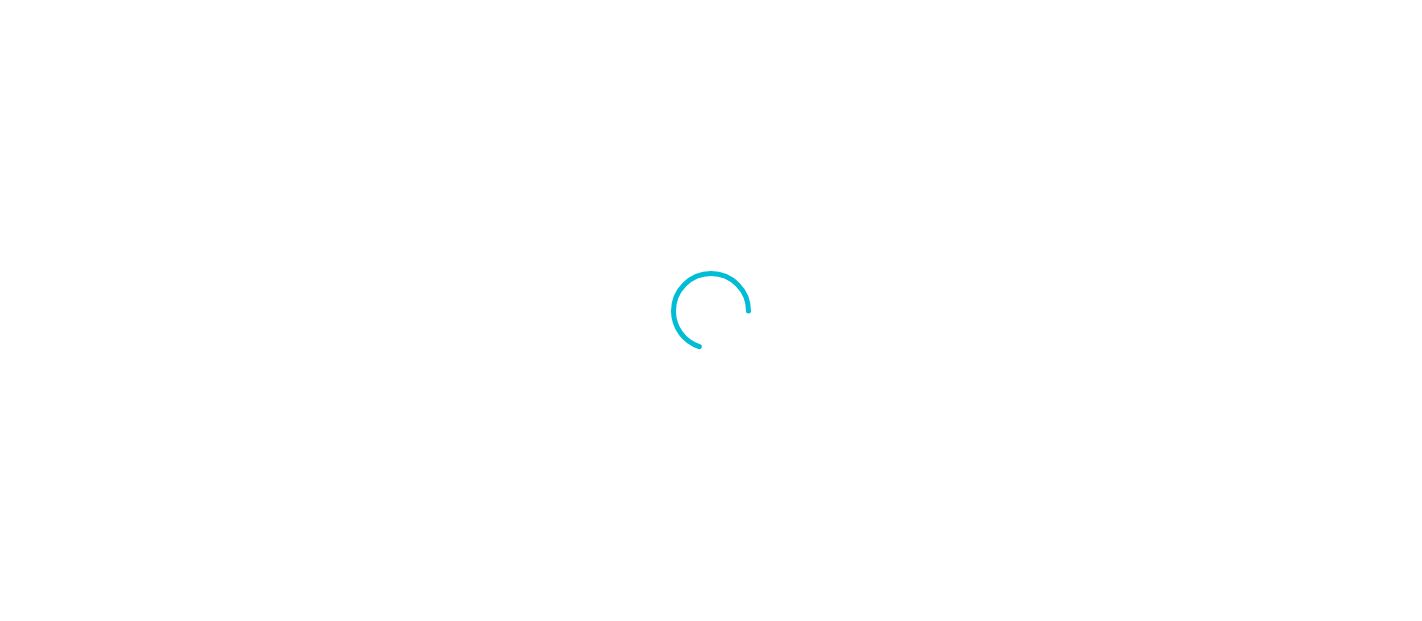 scroll, scrollTop: 0, scrollLeft: 0, axis: both 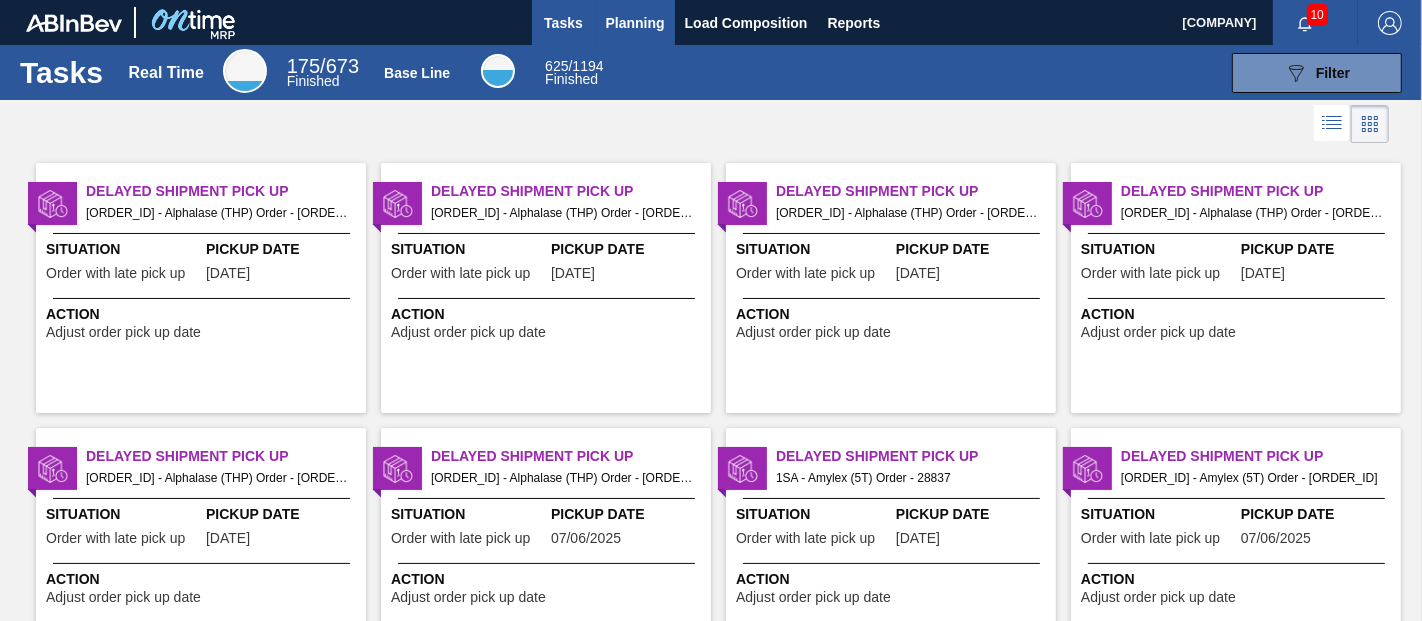 click on "Planning" at bounding box center [635, 23] 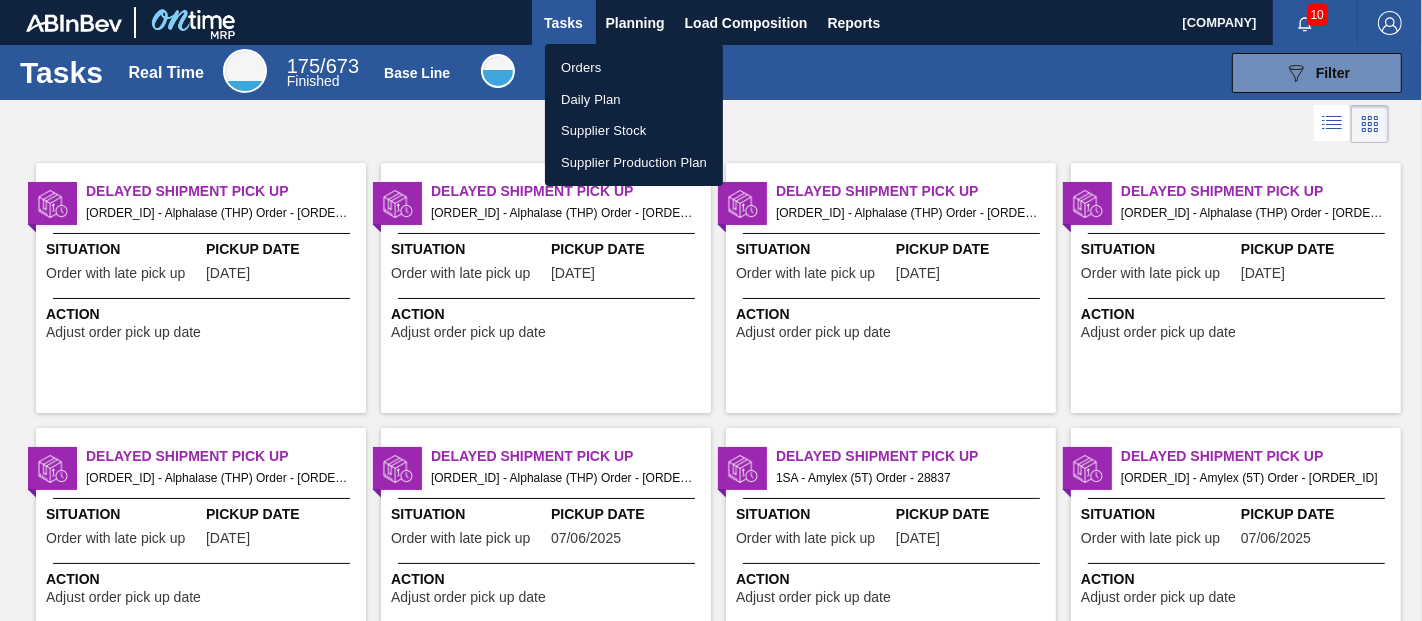 click on "Orders" at bounding box center (634, 68) 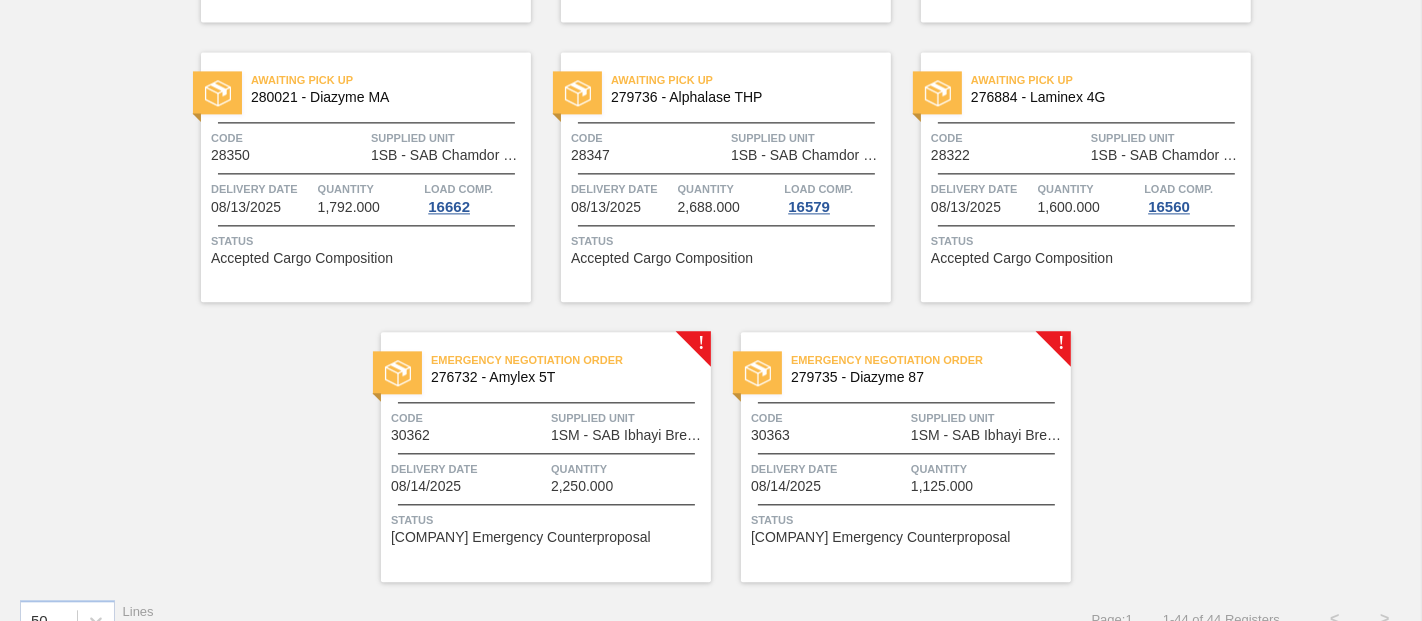 scroll, scrollTop: 3799, scrollLeft: 0, axis: vertical 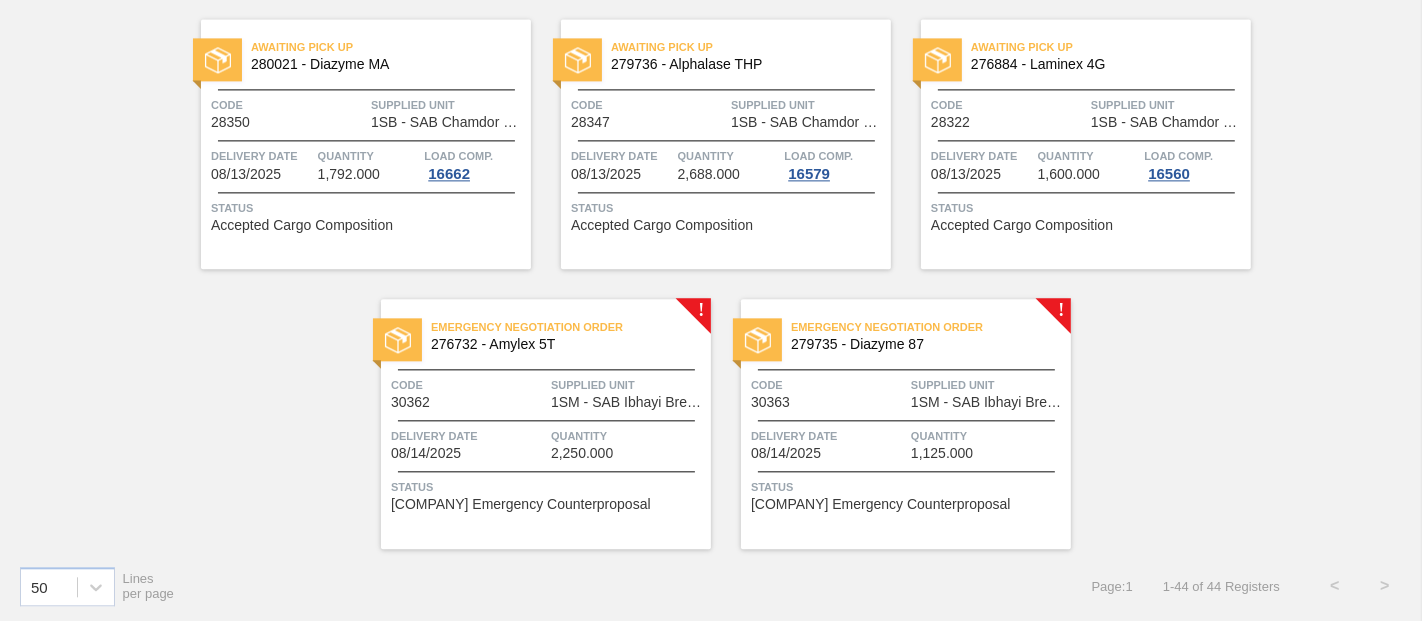 click on "Emergency Negotiation Order 276732 - Amylex 5T" at bounding box center (546, 336) 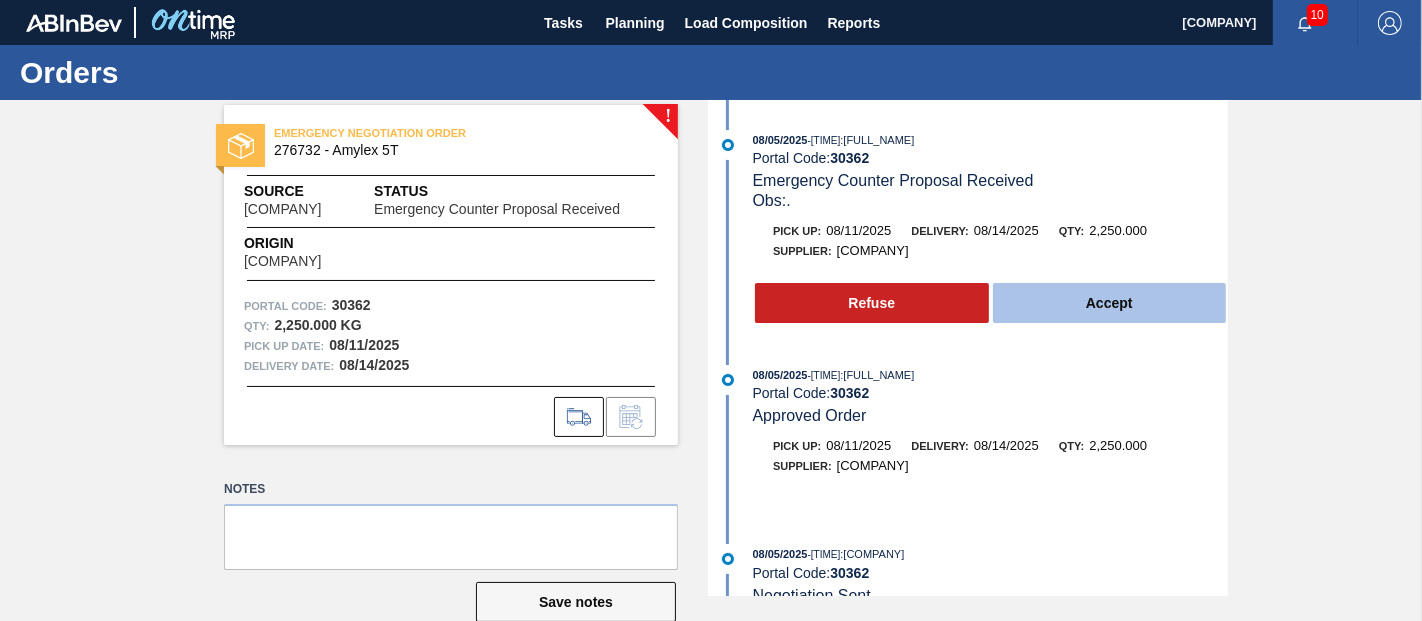 click on "Accept" at bounding box center [1110, 303] 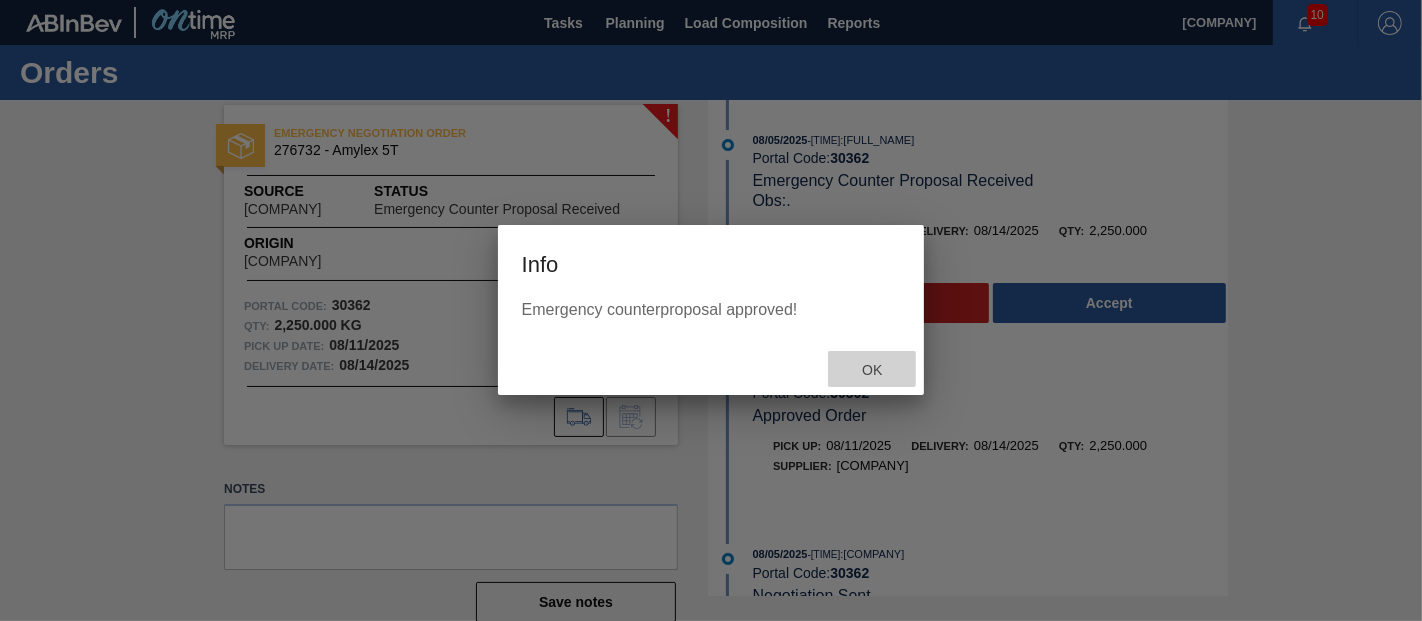 click on "Ok" at bounding box center (872, 370) 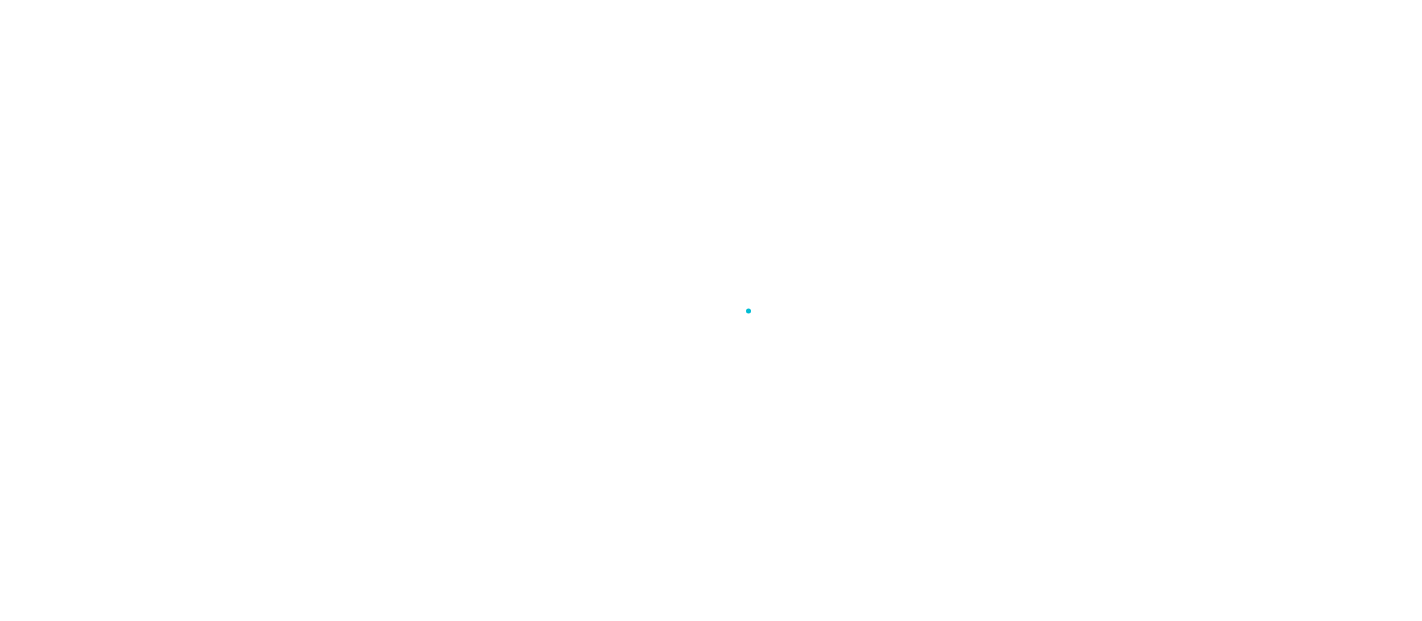 scroll, scrollTop: 0, scrollLeft: 0, axis: both 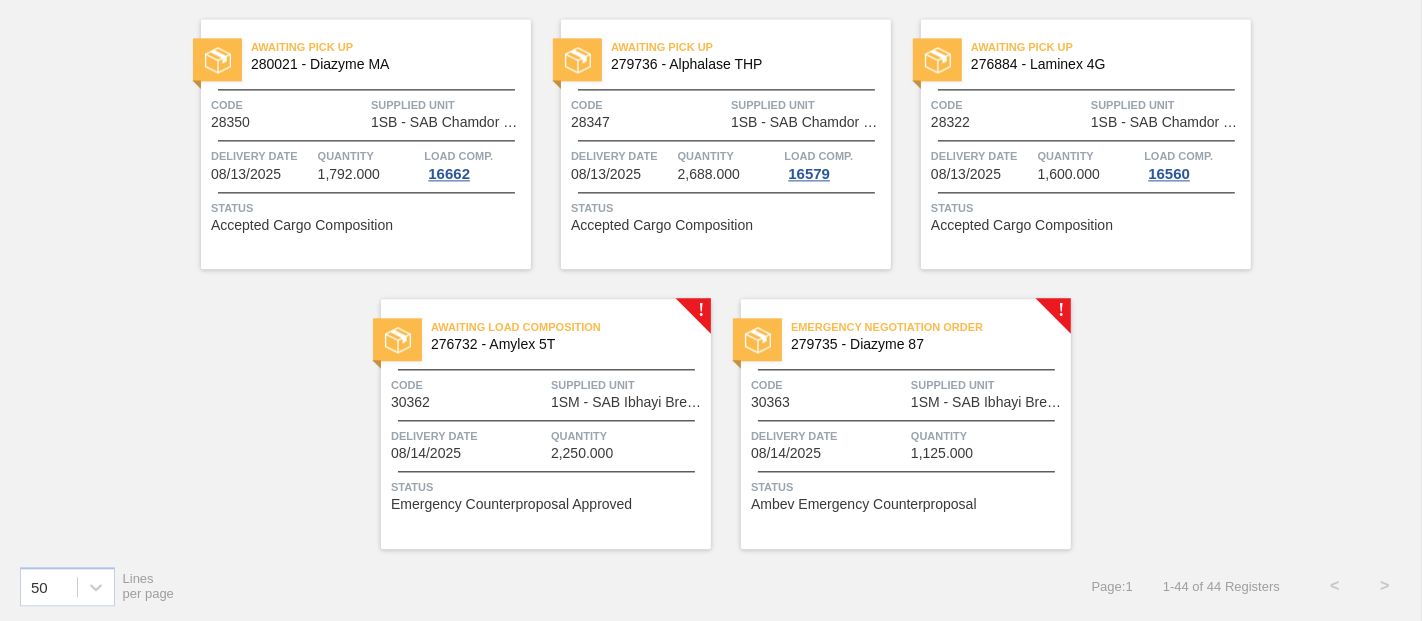 click on "279735 - Diazyme 87" at bounding box center [923, 344] 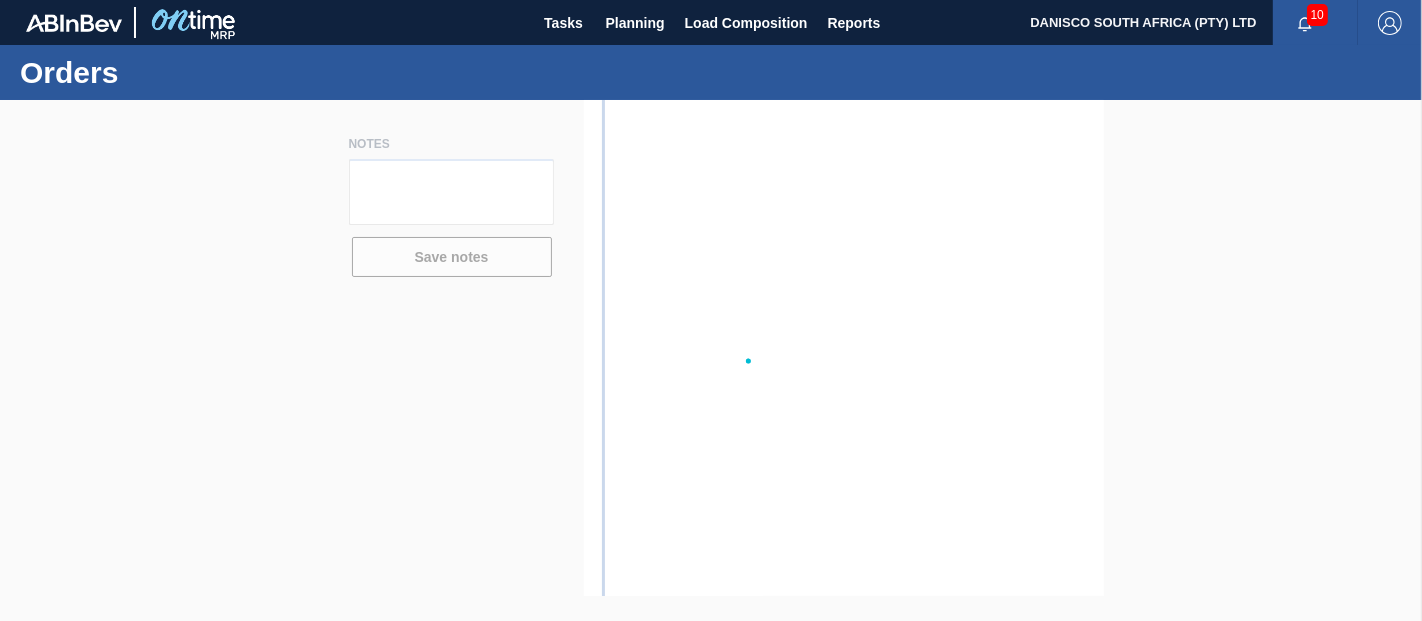 scroll, scrollTop: 0, scrollLeft: 0, axis: both 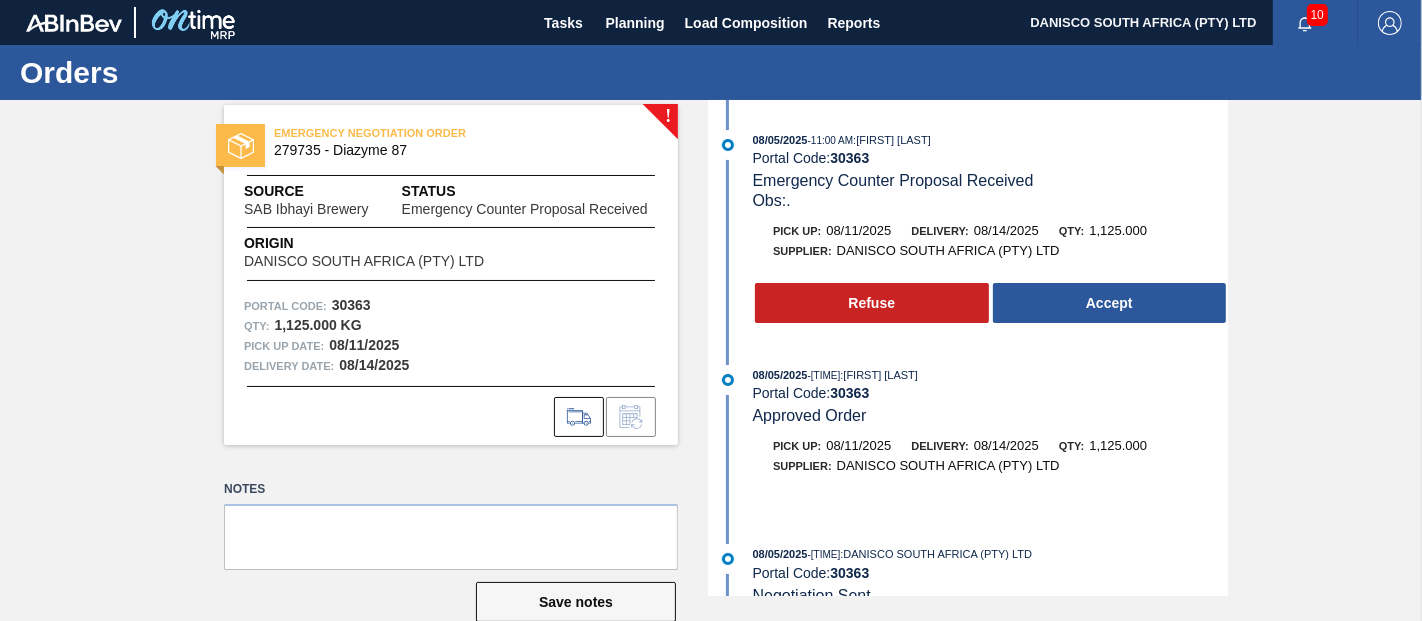 click on "Obs:  ." at bounding box center (990, 201) 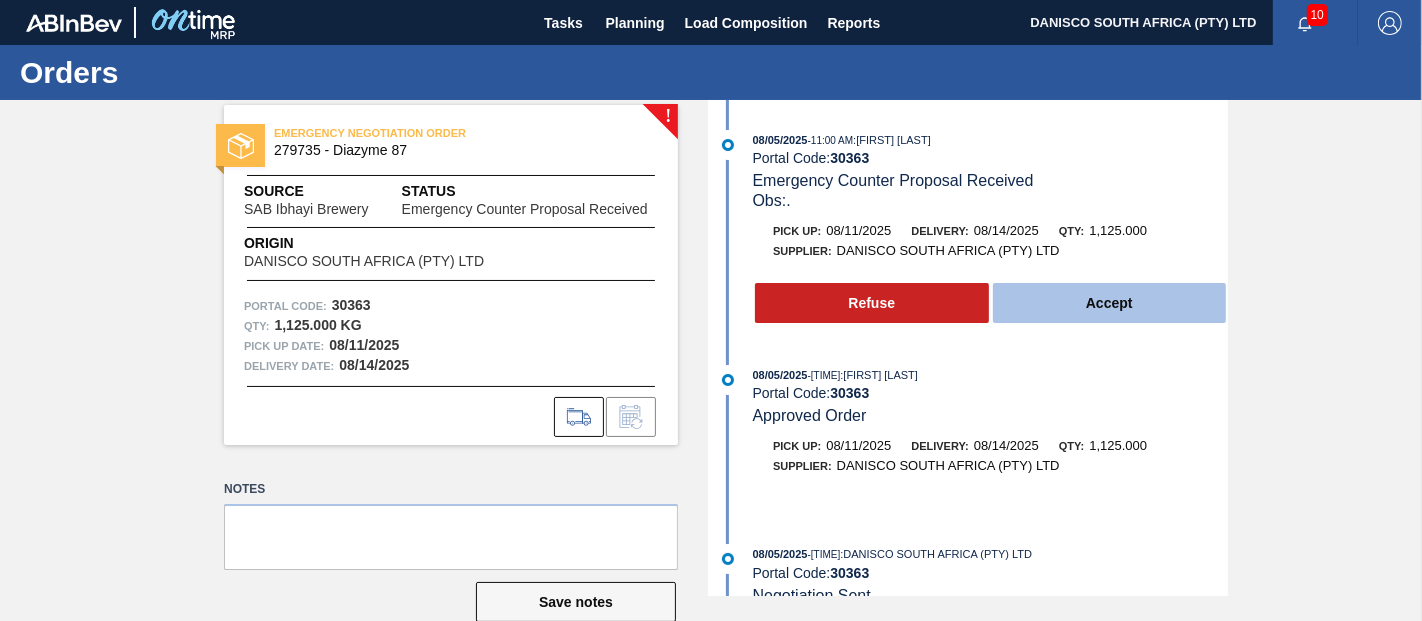 click on "Accept" at bounding box center (1110, 303) 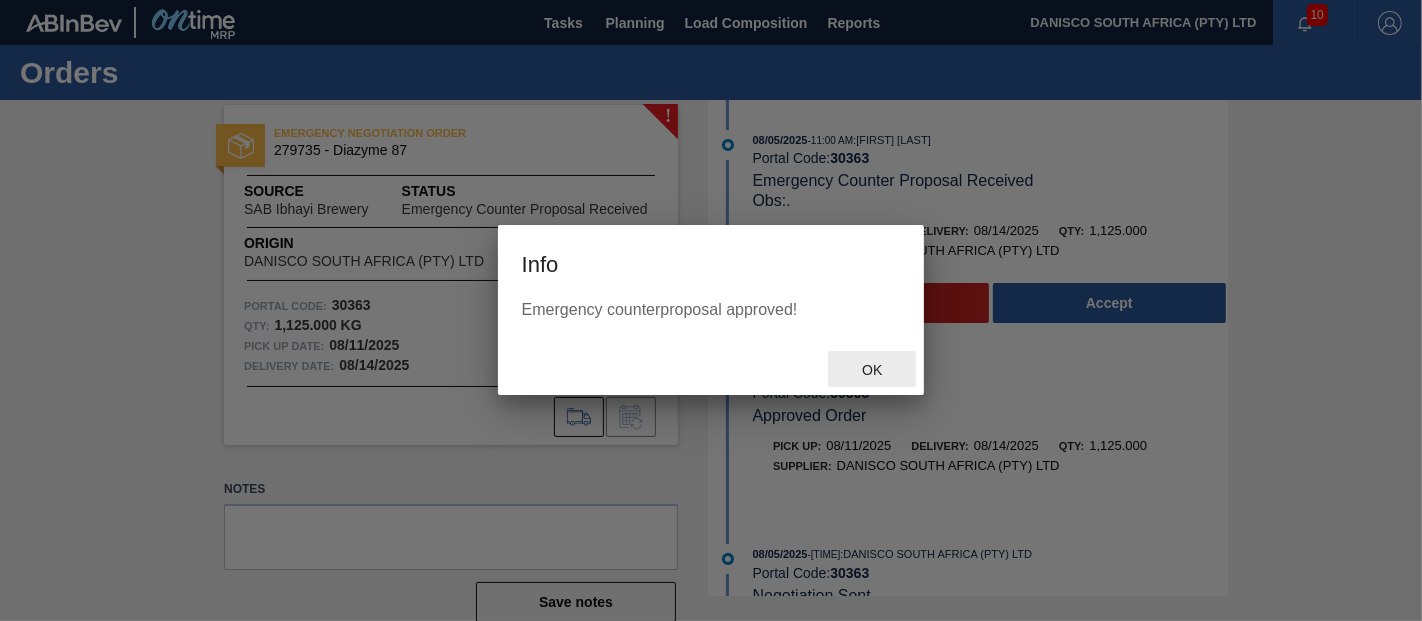 click on "Ok" at bounding box center [872, 370] 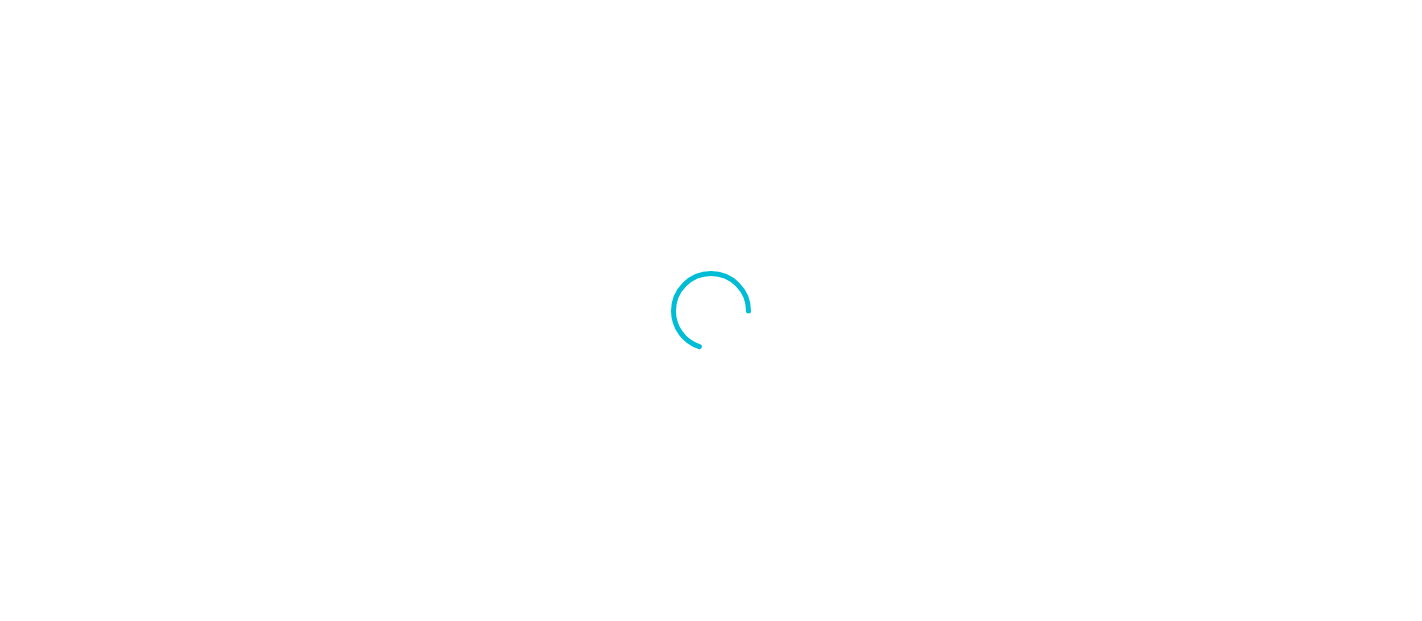 scroll, scrollTop: 0, scrollLeft: 0, axis: both 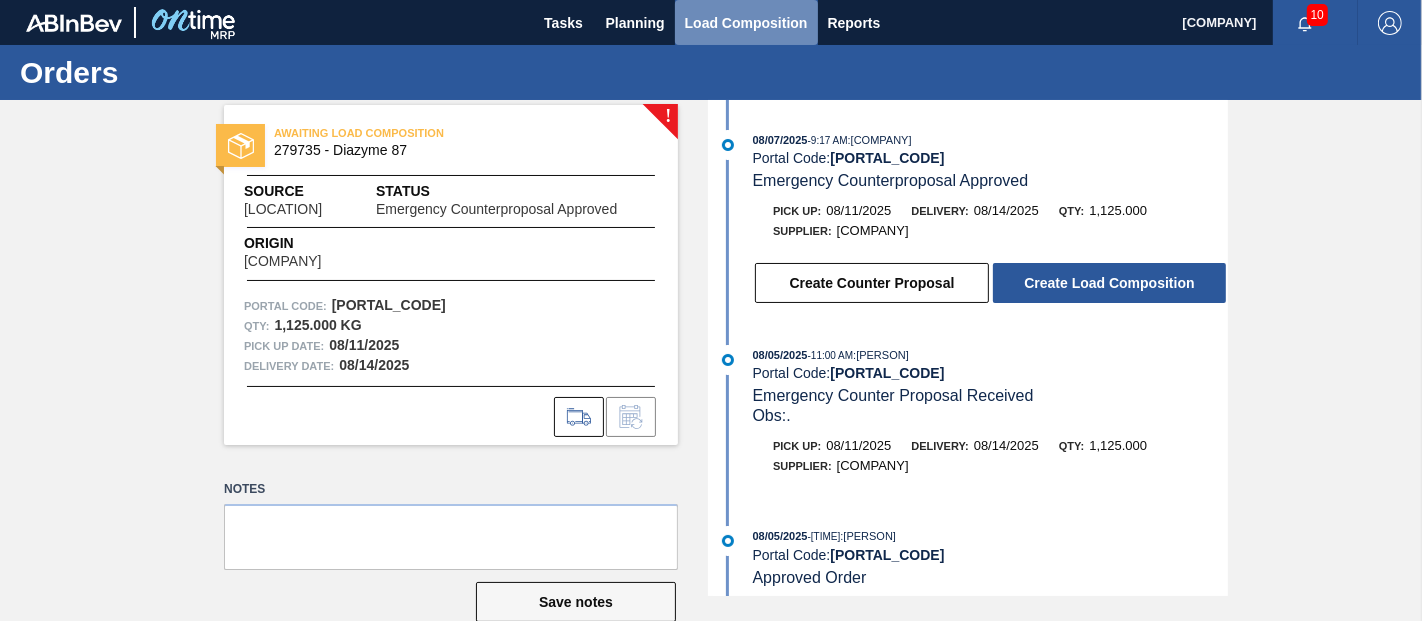 click on "Load Composition" at bounding box center [746, 23] 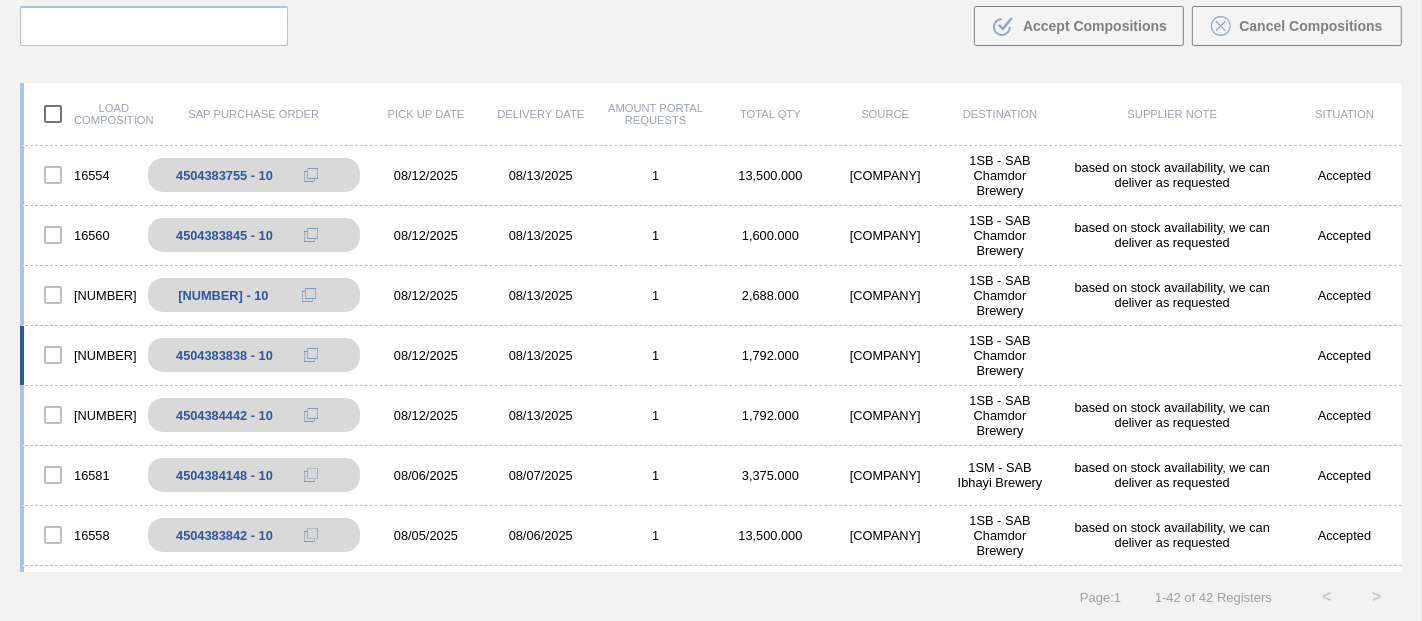 scroll, scrollTop: 0, scrollLeft: 0, axis: both 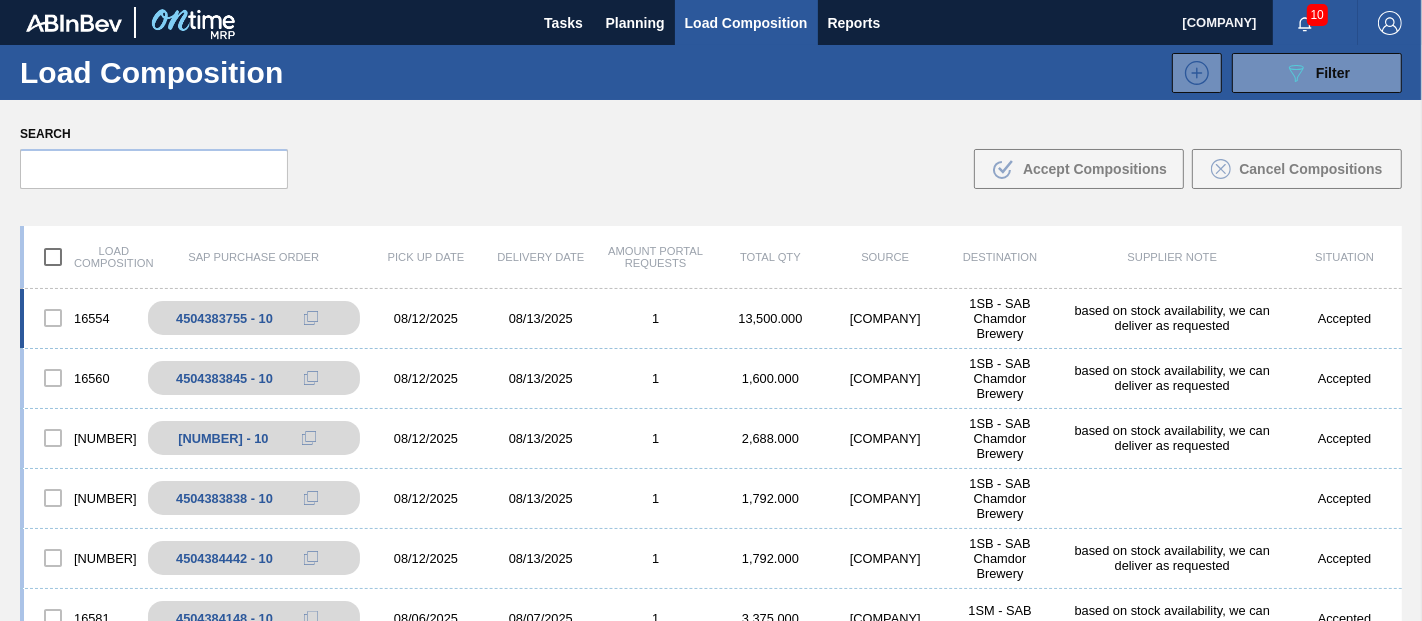 click on "16554" at bounding box center [81, 318] 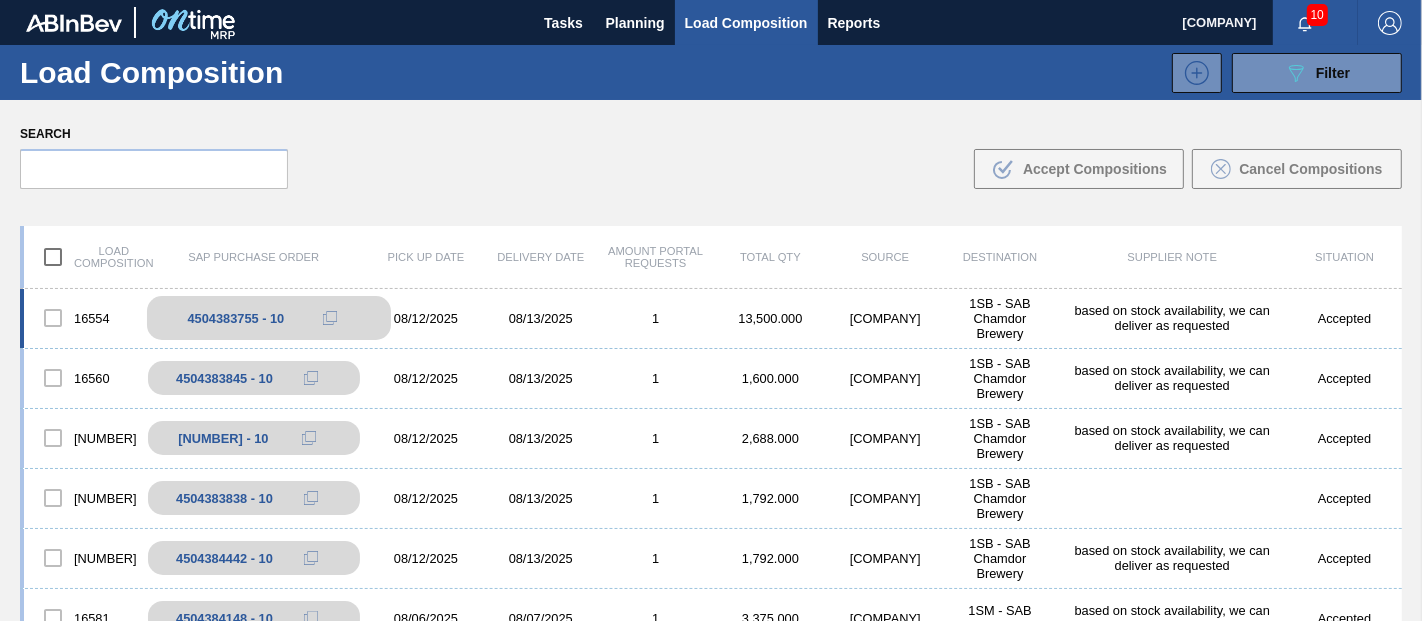 click on "4504383755 - 10" at bounding box center (235, 318) 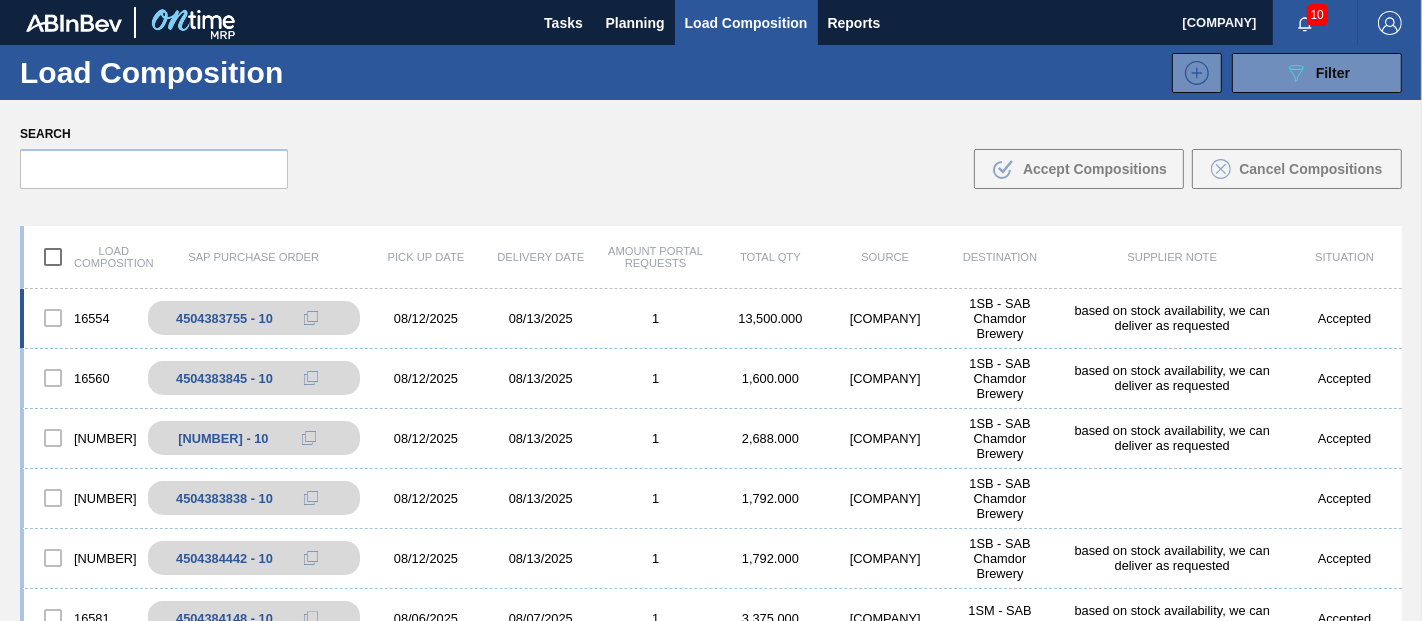 click on "08/13/2025" at bounding box center (540, 318) 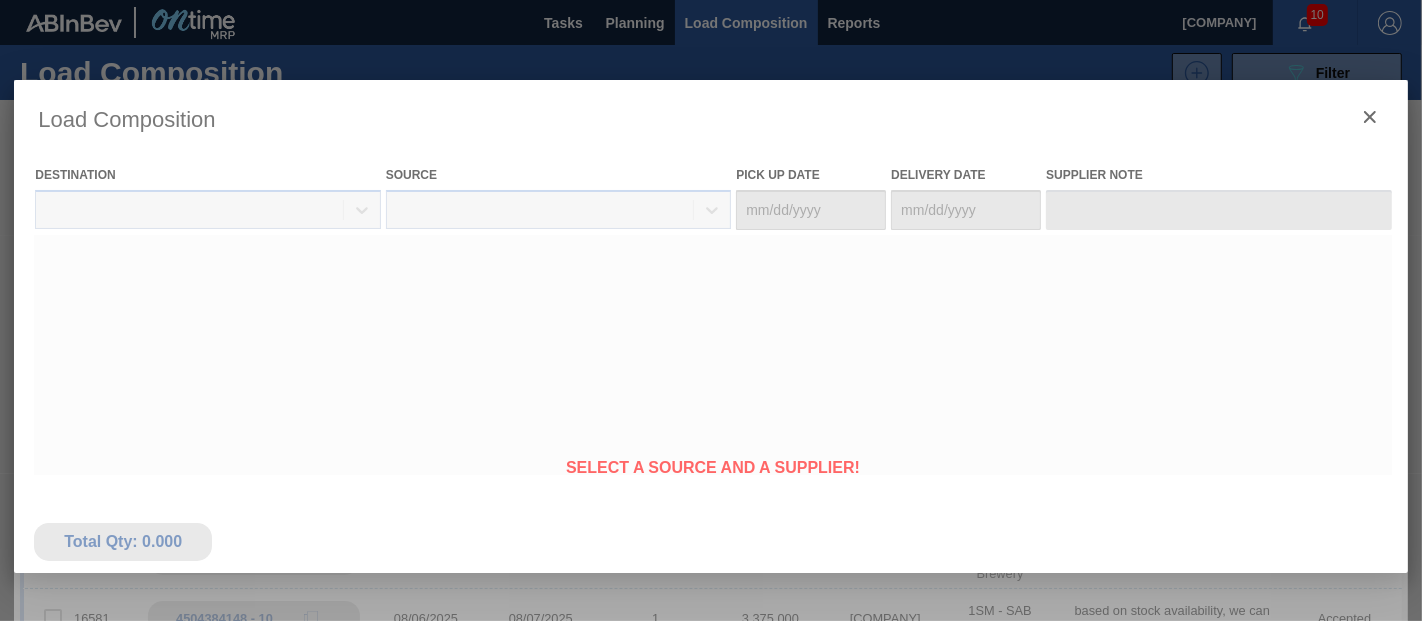 type on "08/12/2025" 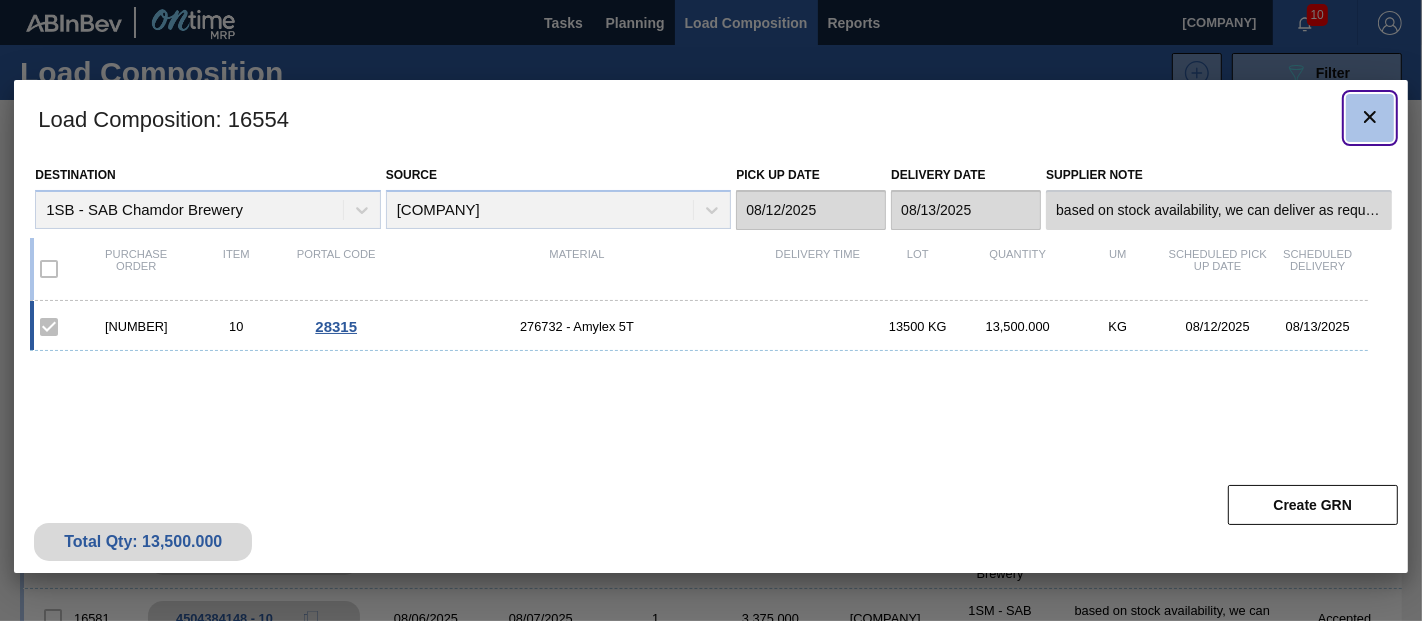 click 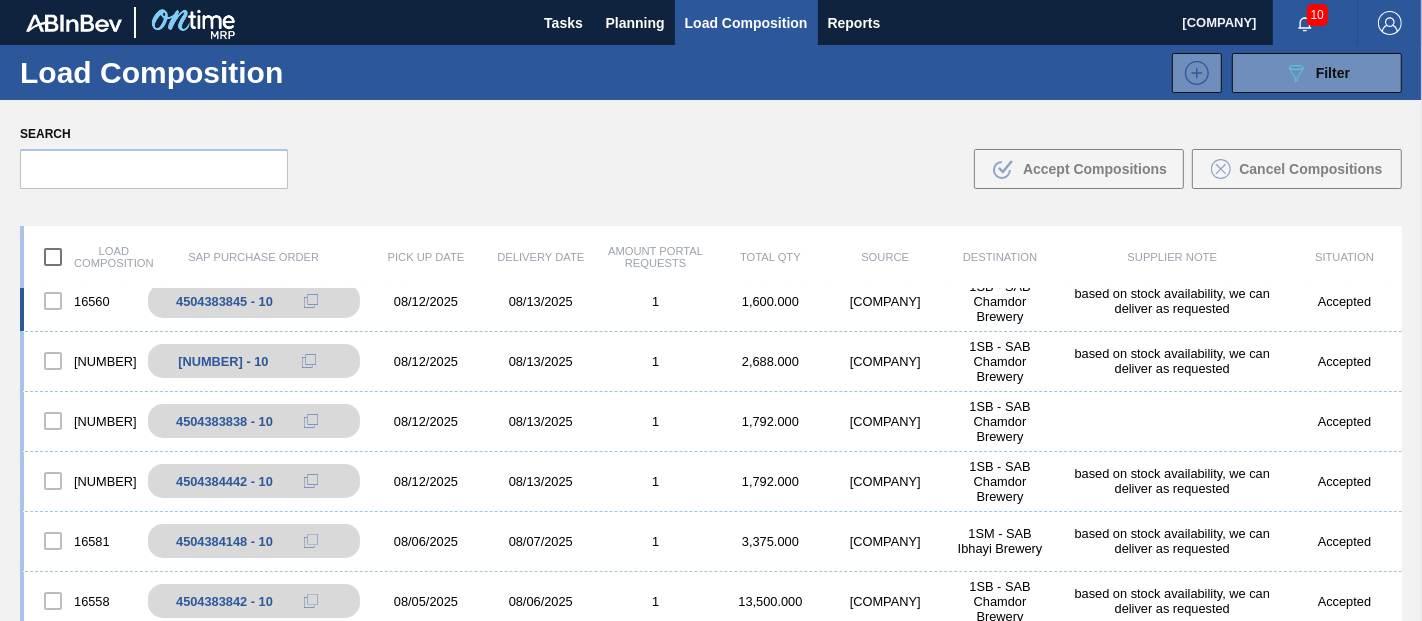 scroll, scrollTop: 77, scrollLeft: 0, axis: vertical 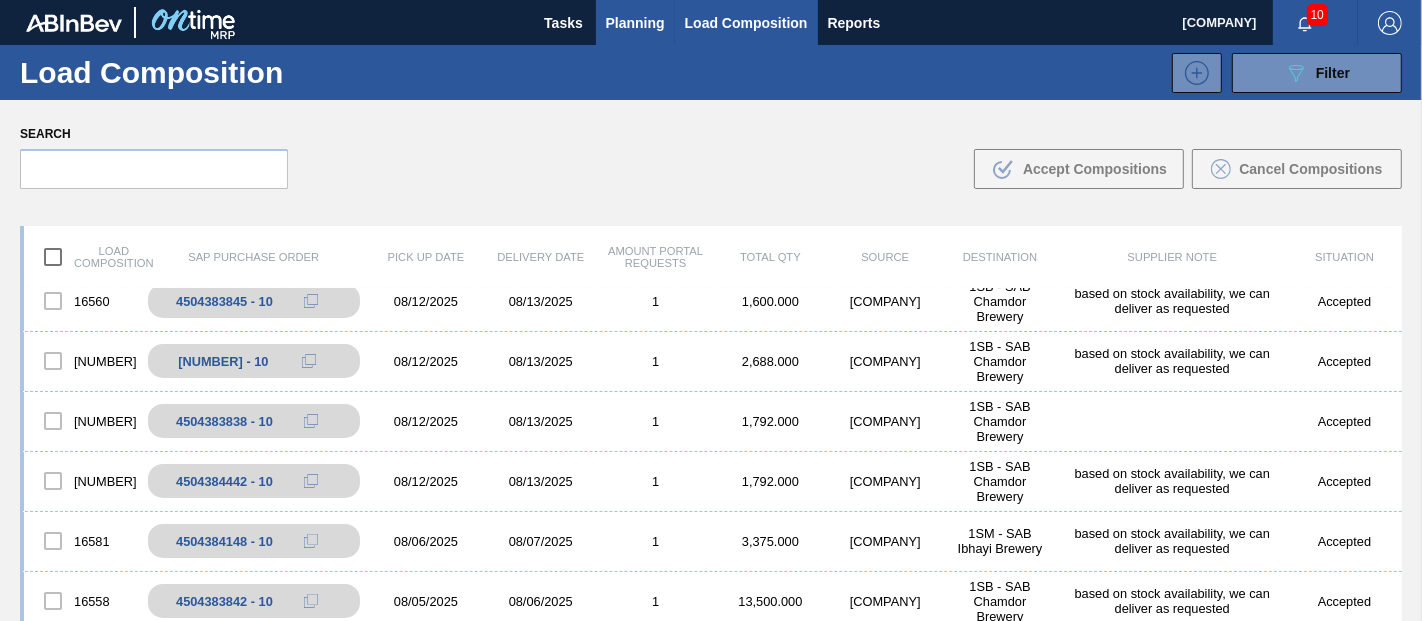 click on "Planning" at bounding box center [635, 23] 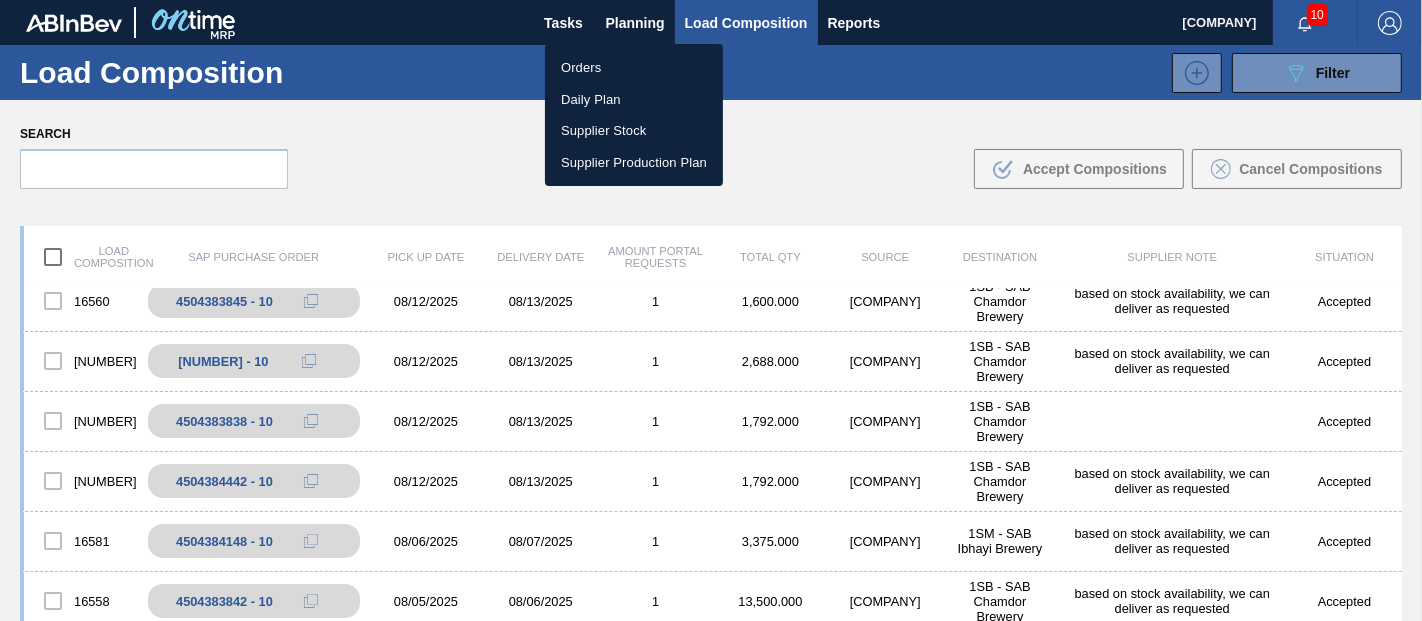 click on "Orders" at bounding box center (634, 68) 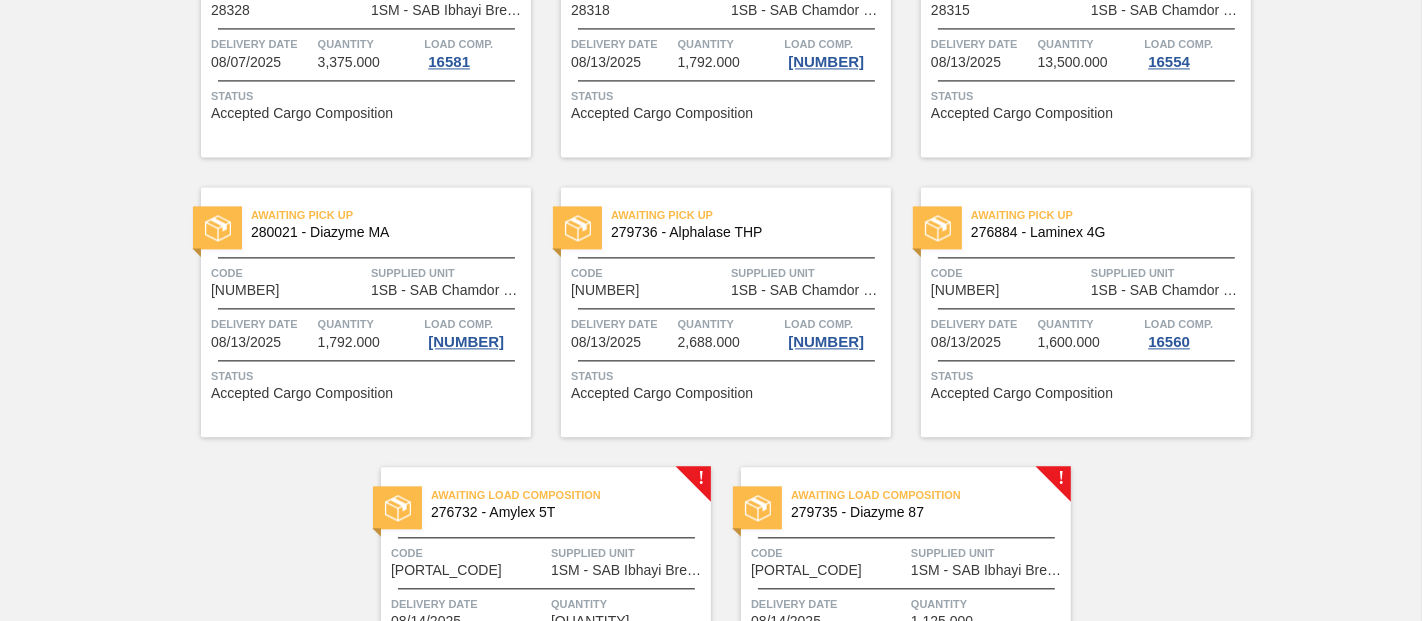 scroll, scrollTop: 3799, scrollLeft: 0, axis: vertical 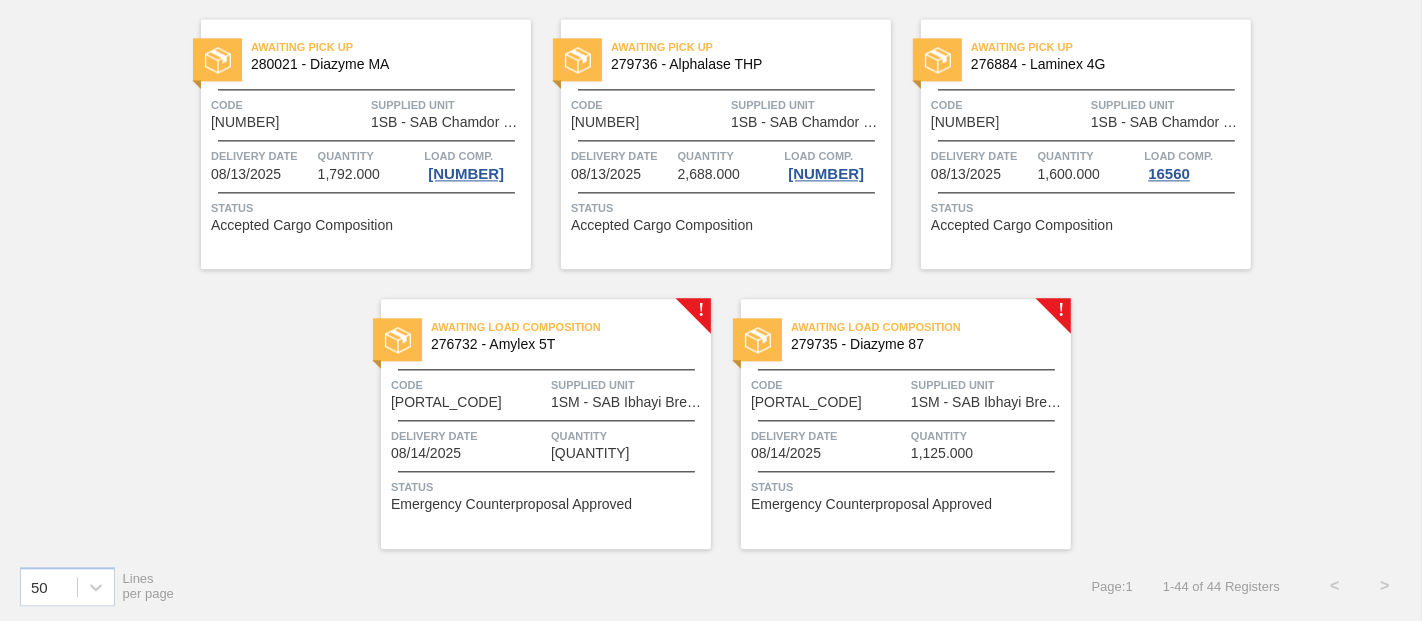 click on "Code [PORTAL_CODE]" at bounding box center (468, 392) 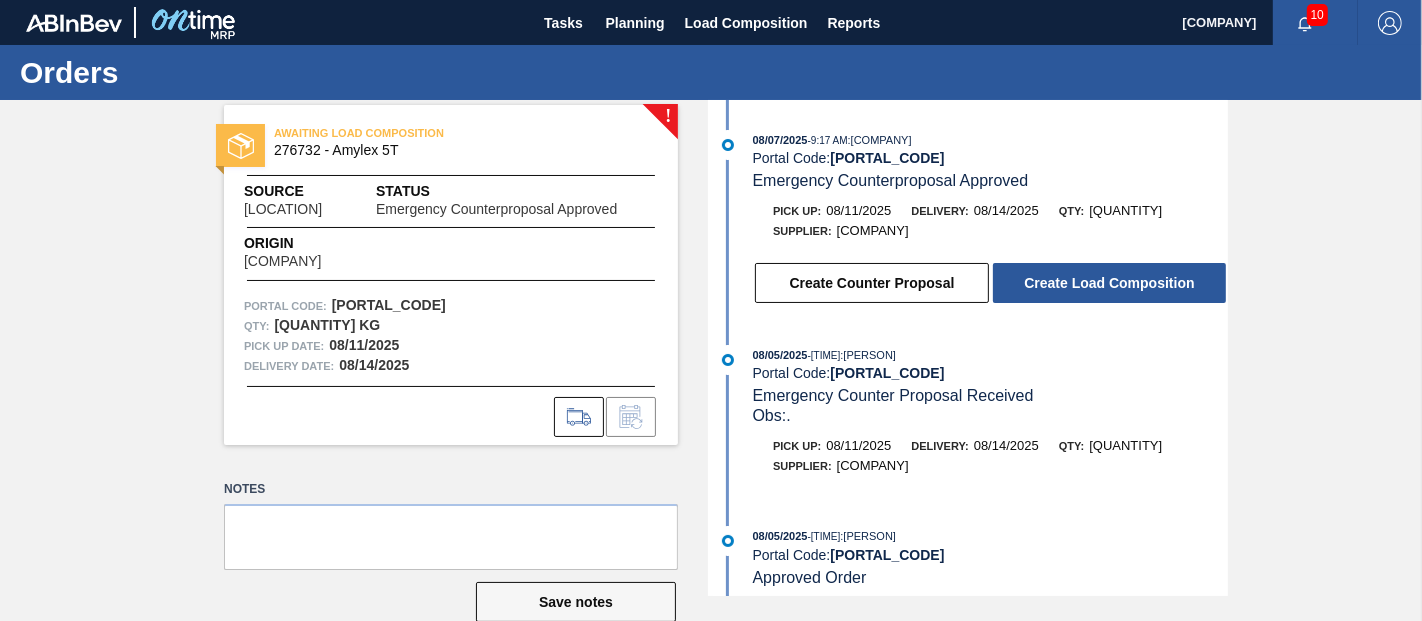click on "[DATE]  -  [TIME] :  [COMPANY] Portal Code:  [PORTAL_CODE] Emergency Counterproposal Approved Pick up: [DATE] Delivery: [DATE] Qty: [QUANTITY] Supplier: [COMPANY] Create Counter Proposal Create Load Composition [DATE]  -  [TIME] :  [PERSON] Portal Code:  [PORTAL_CODE] Emergency Counter Proposal Received Obs:  . Pick up: [DATE] Delivery: [DATE] Qty: [QUANTITY] Supplier: [COMPANY] [DATE]  -  [TIME] :  [PERSON] Portal Code:  [PORTAL_CODE] Approved Order Pick up: [DATE] Delivery: [DATE] Qty: [QUANTITY] Supplier: [COMPANY] [DATE]  -  [TIME] :  [COMPANY] Portal Code:  [PORTAL_CODE] Negotiation Sent Pick up: [DATE] Delivery: [DATE] Qty: [QUANTITY] Supplier: [COMPANY] [DATE]  -  [TIME] :  [PERSON] Portal Code:  [PORTAL_CODE] Order sent Pick up: [DATE] Delivery: [DATE] Qty: [QUANTITY] Supplier: [COMPANY] Destination: [LOCATION]" at bounding box center (970, 348) 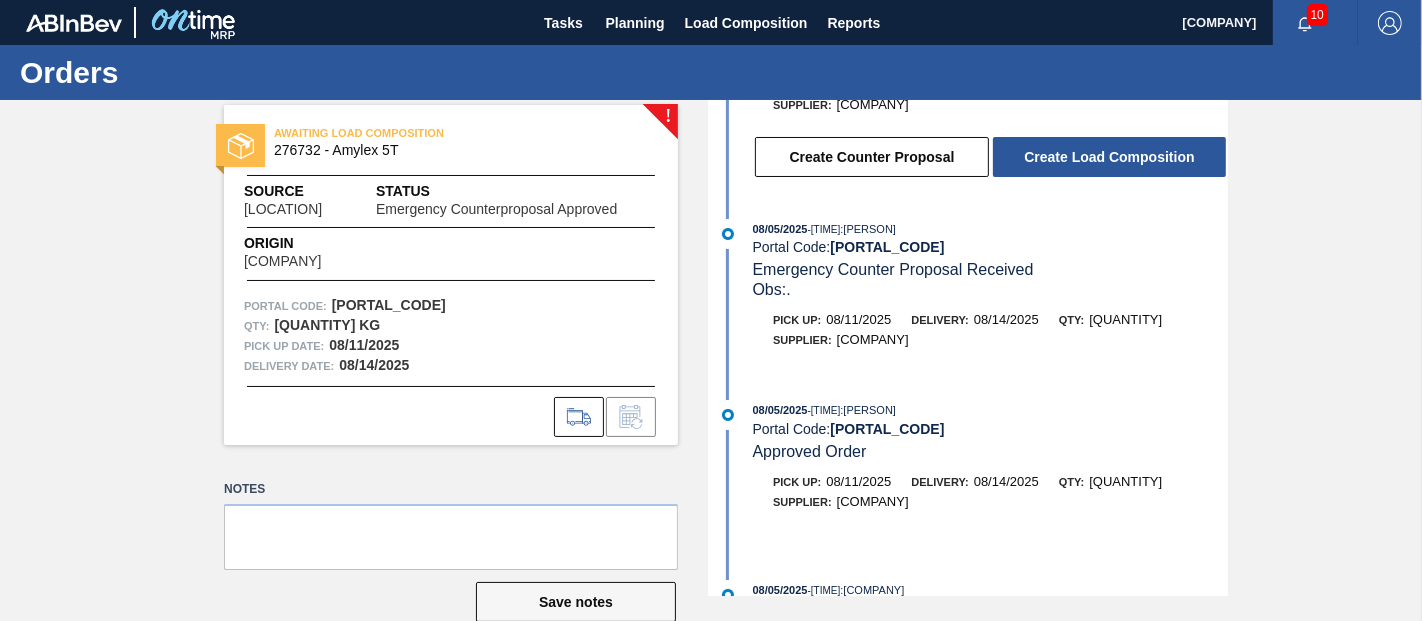 scroll, scrollTop: 0, scrollLeft: 0, axis: both 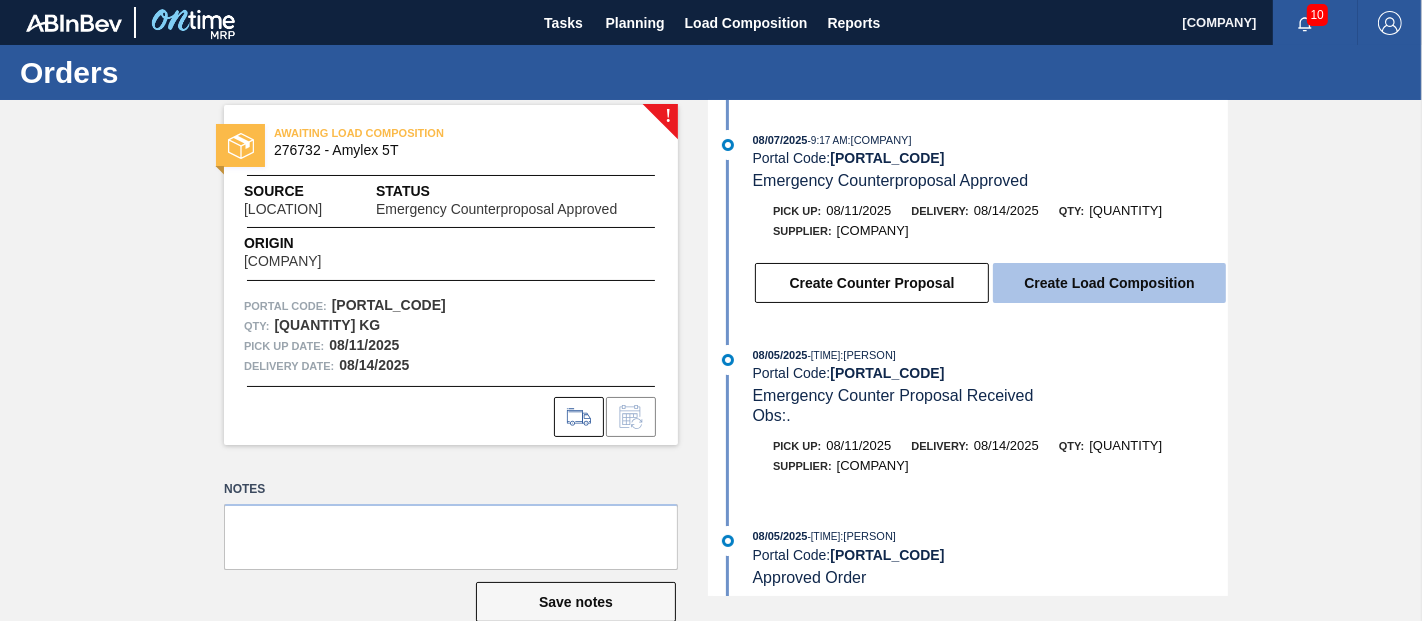 click on "Create Load Composition" at bounding box center (1109, 283) 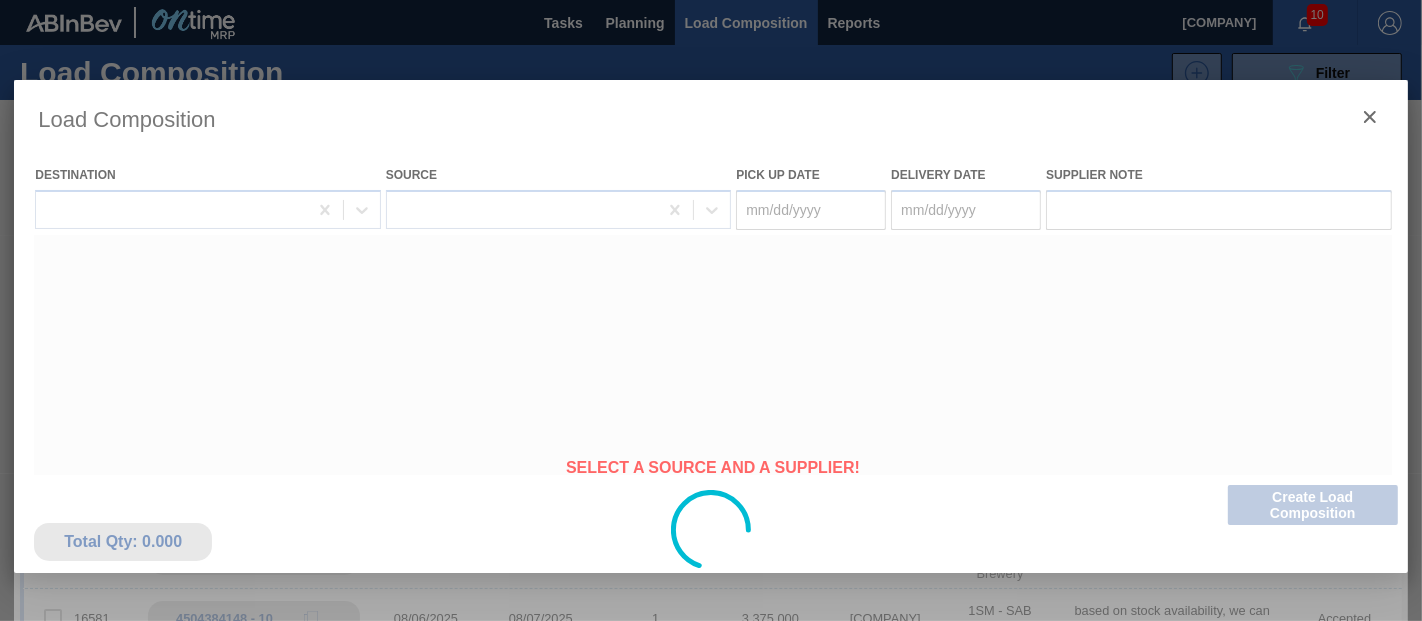 type on "08/11/2025" 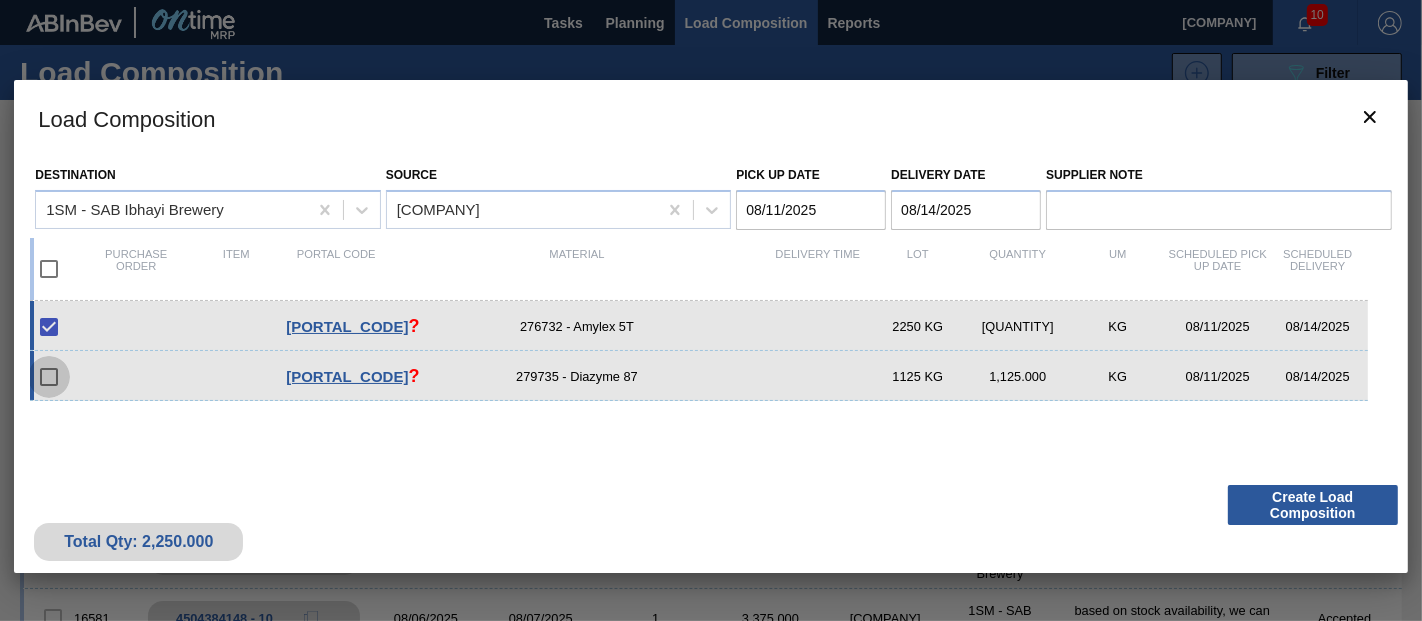 click at bounding box center (49, 377) 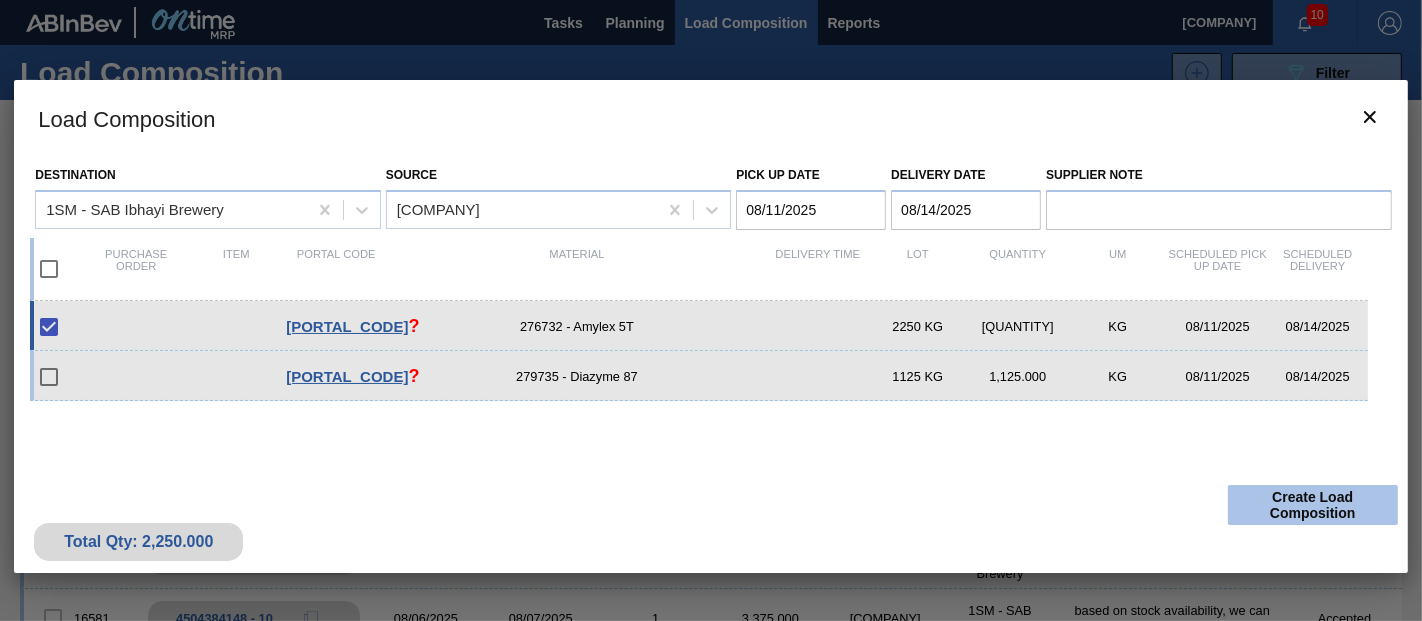 click on "Create Load Composition" at bounding box center [1313, 505] 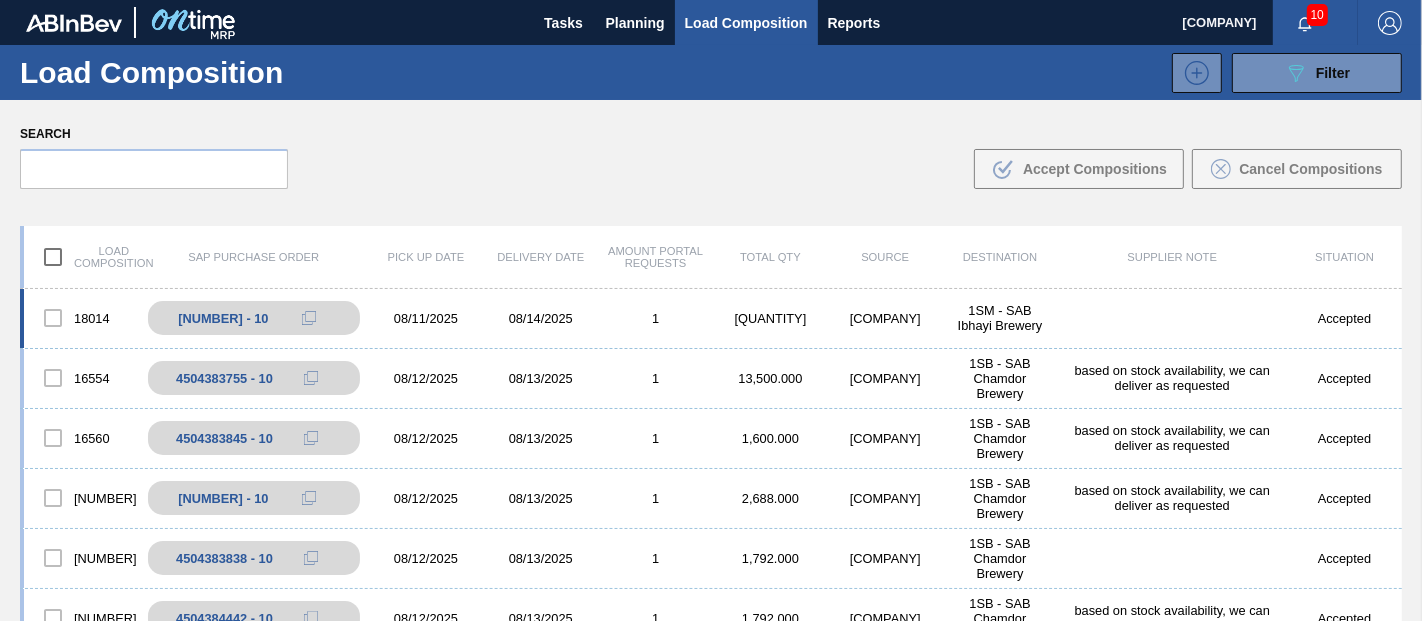 click on "08/11/2025" at bounding box center [426, 318] 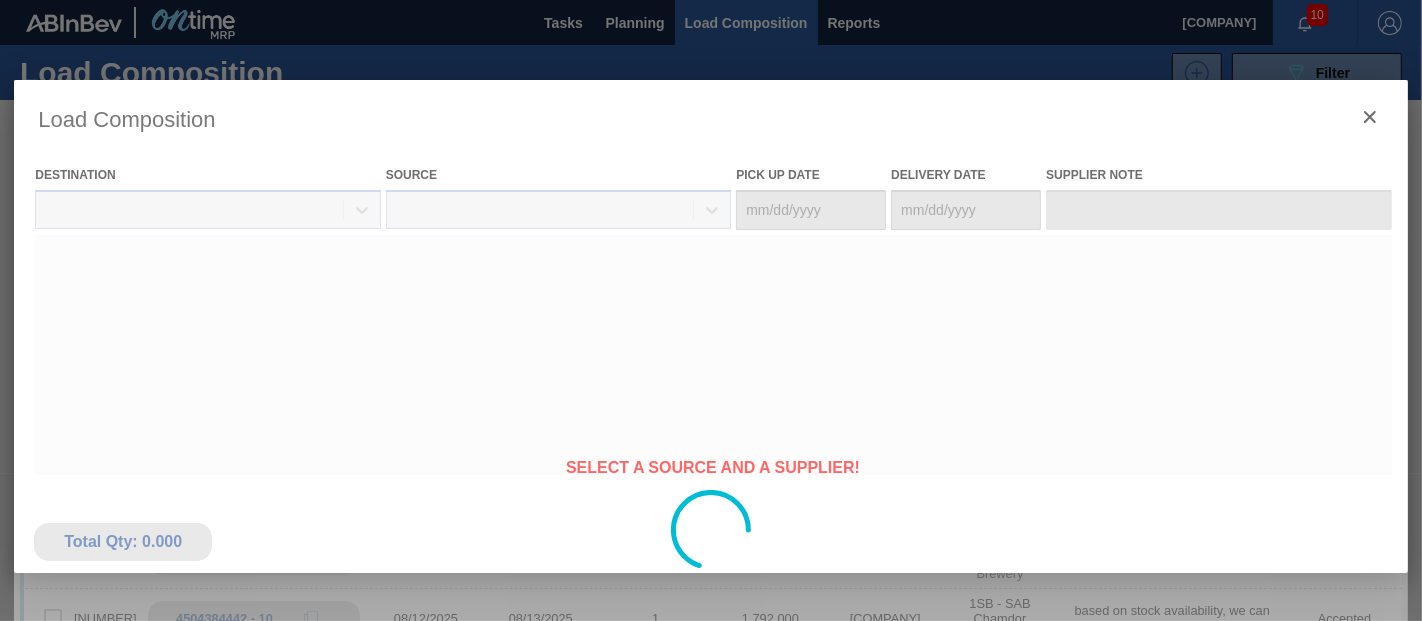 type on "08/11/2025" 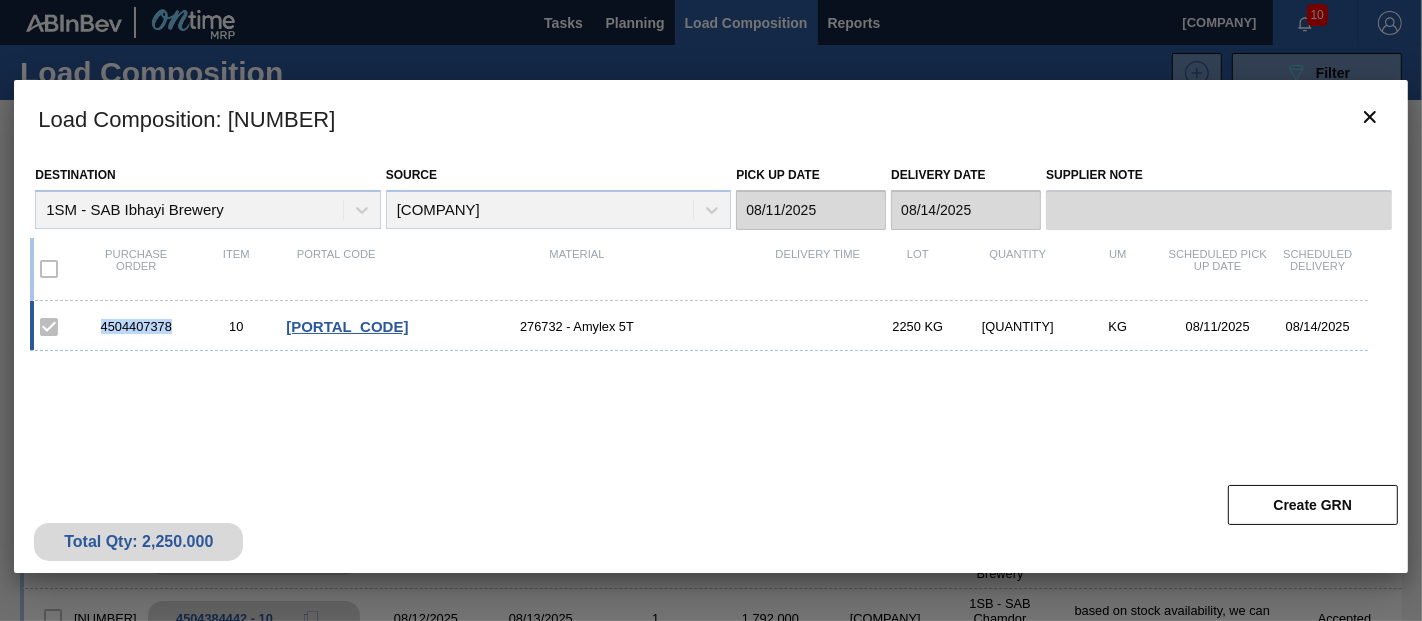 drag, startPoint x: 172, startPoint y: 330, endPoint x: 94, endPoint y: 325, distance: 78.160095 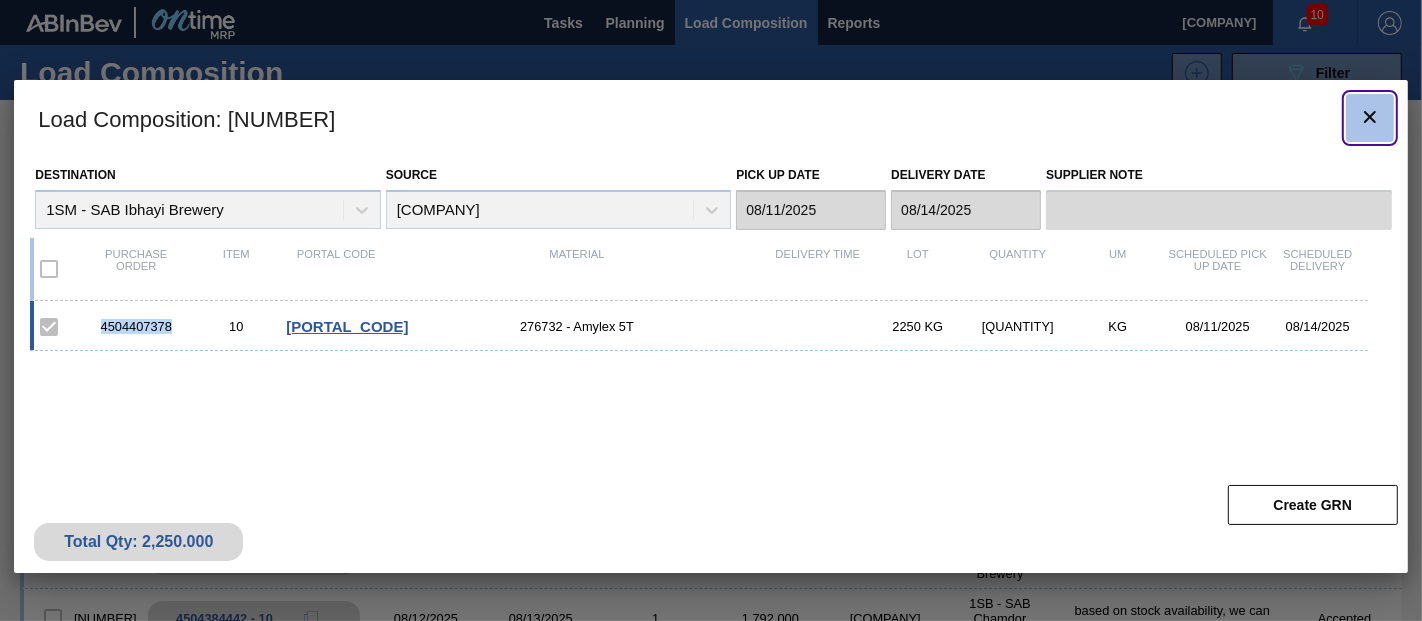 click 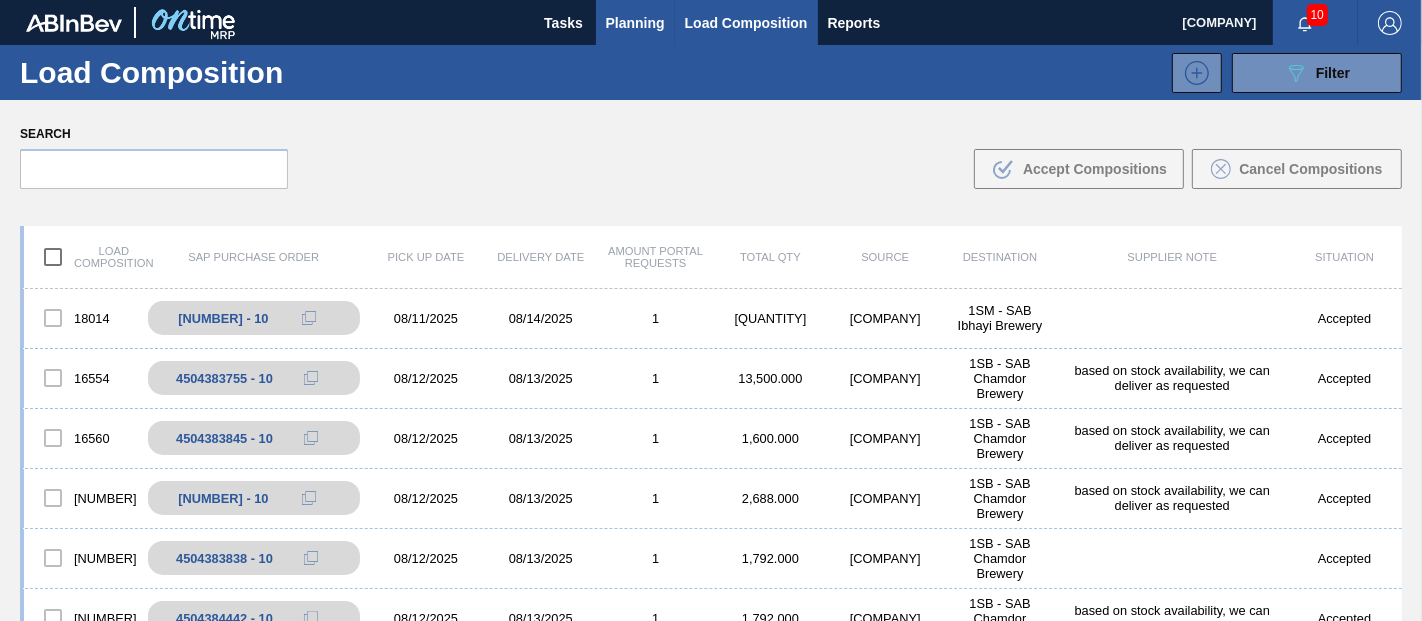 click on "Planning" at bounding box center (635, 23) 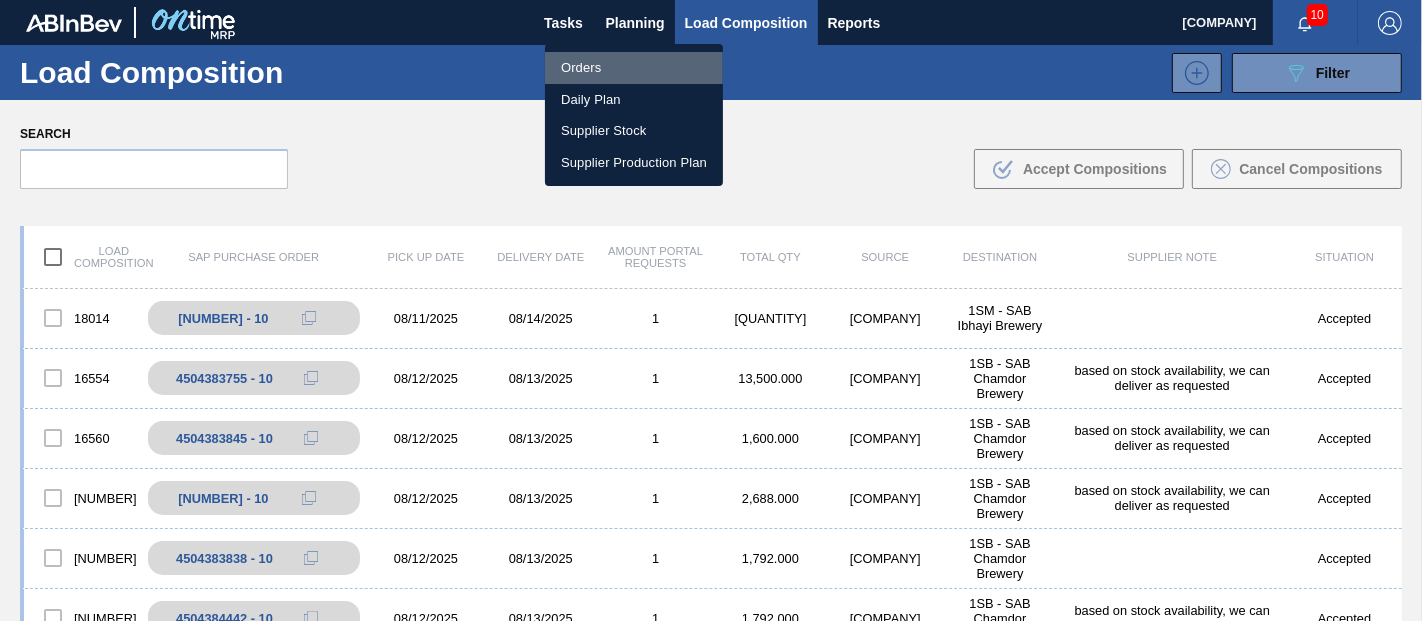 click on "Orders" at bounding box center [634, 68] 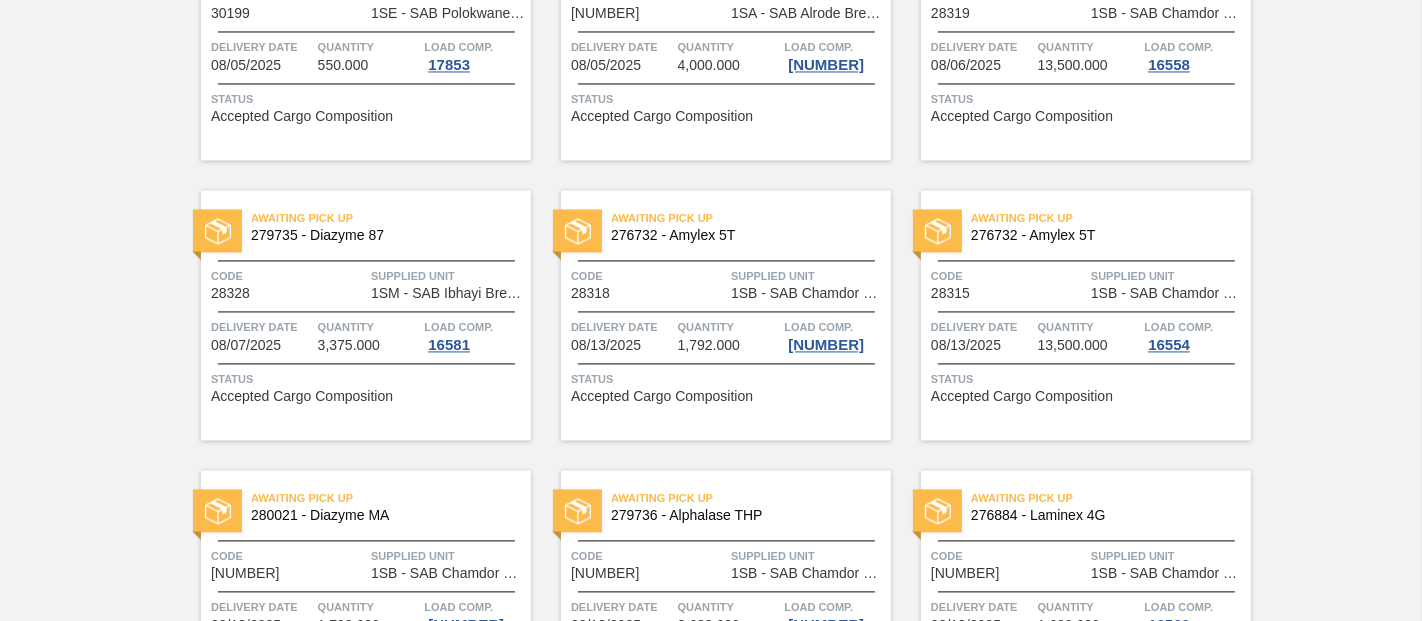 scroll, scrollTop: 3799, scrollLeft: 0, axis: vertical 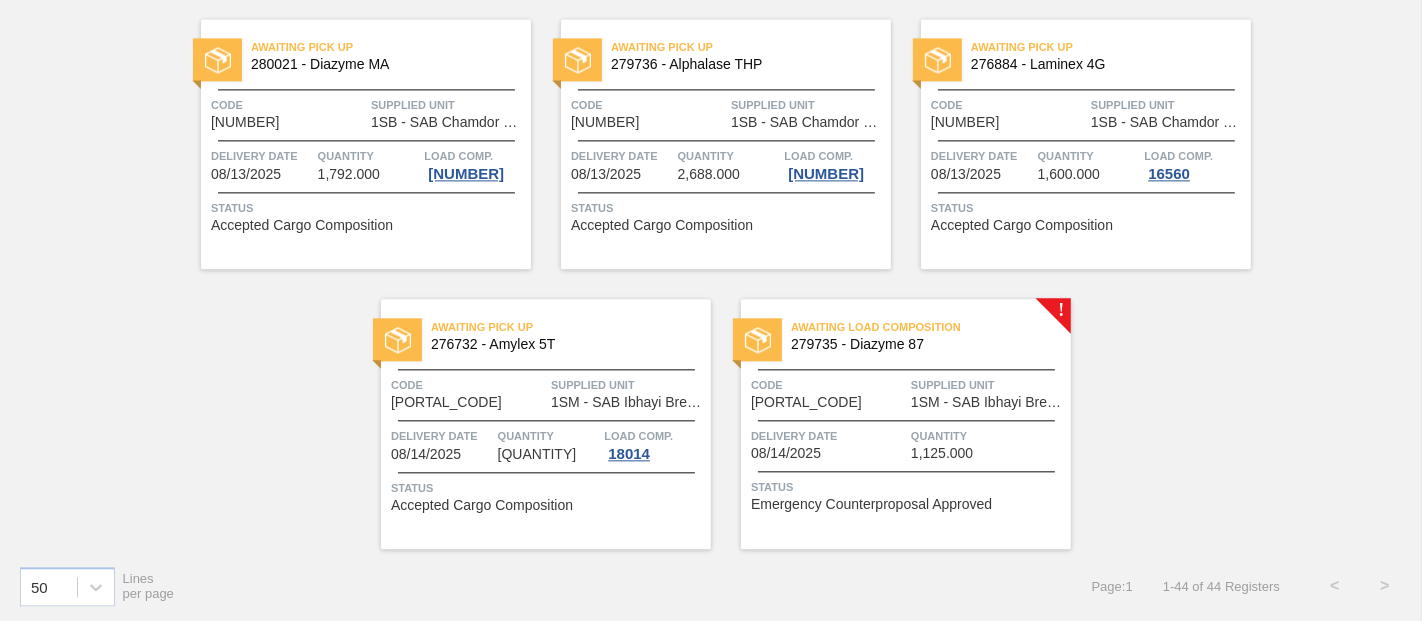click on "Code" at bounding box center [828, 385] 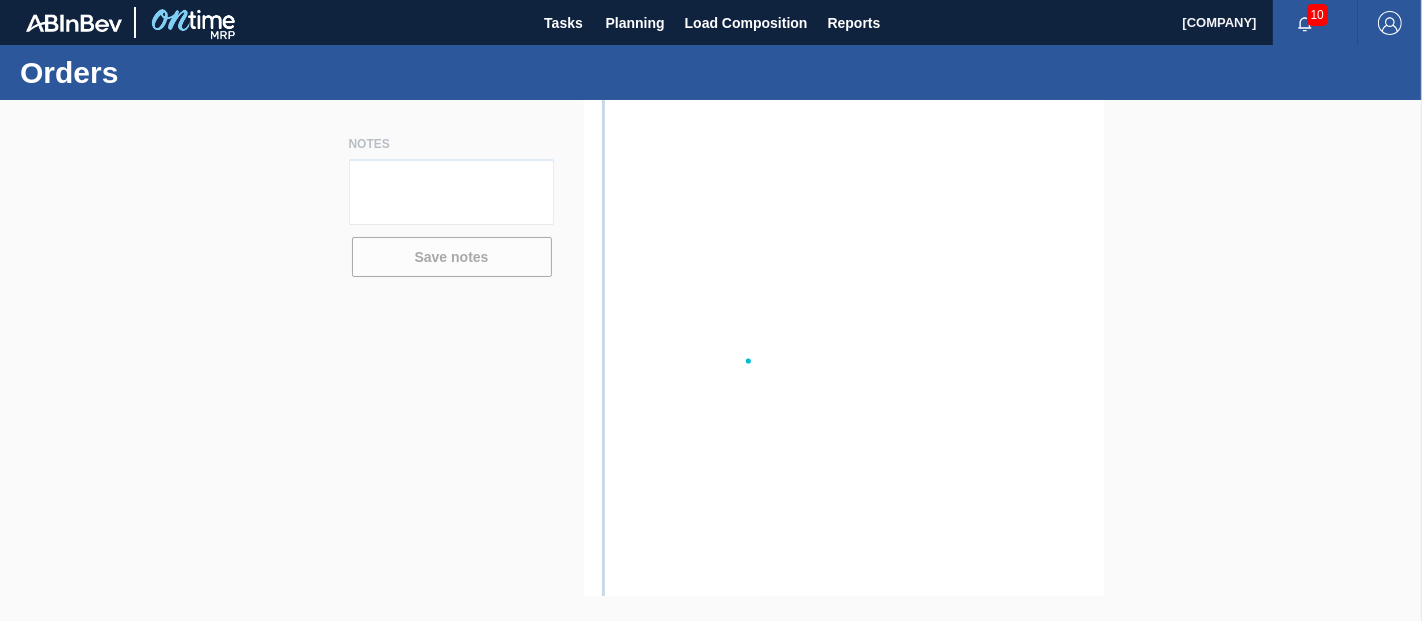 scroll, scrollTop: 0, scrollLeft: 0, axis: both 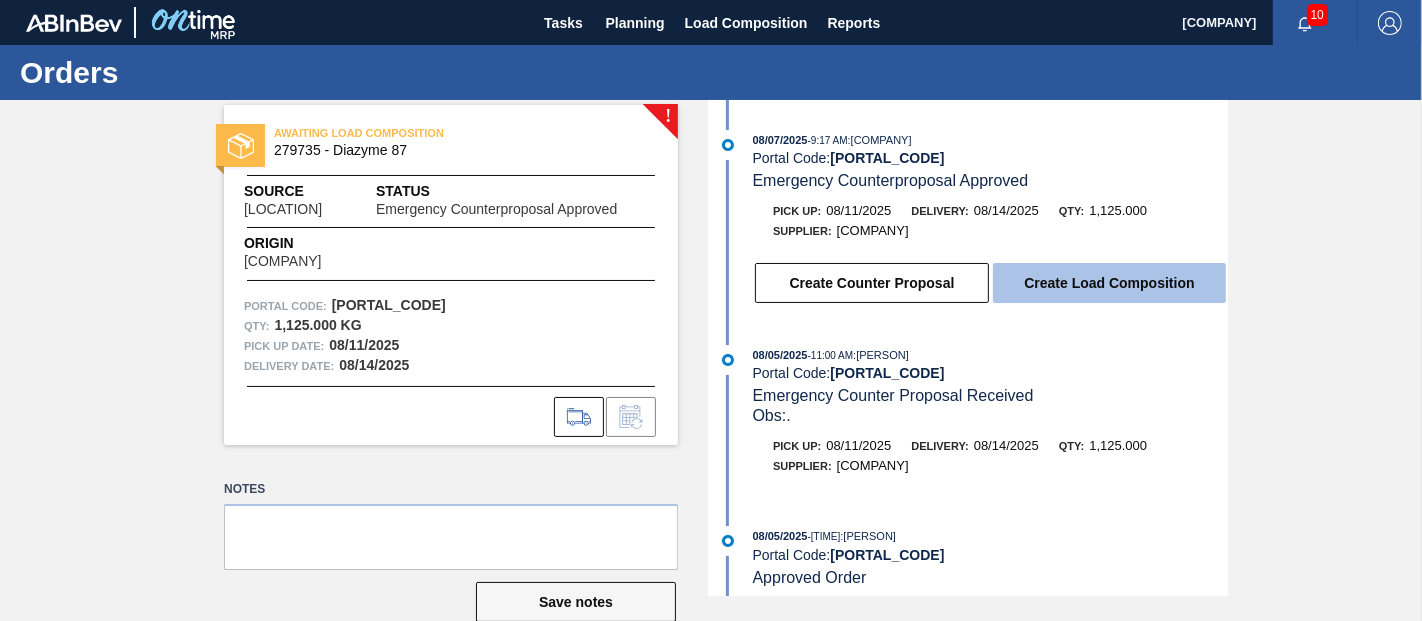click on "Create Load Composition" at bounding box center [1109, 283] 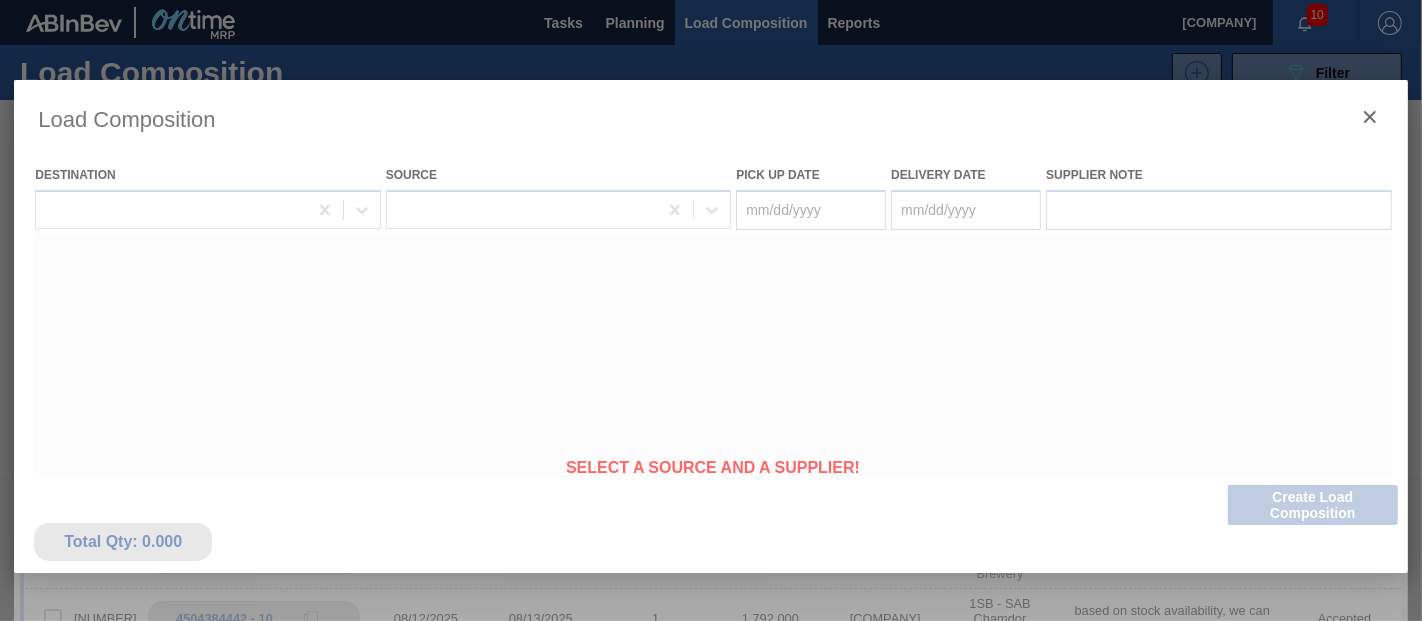 type on "08/11/2025" 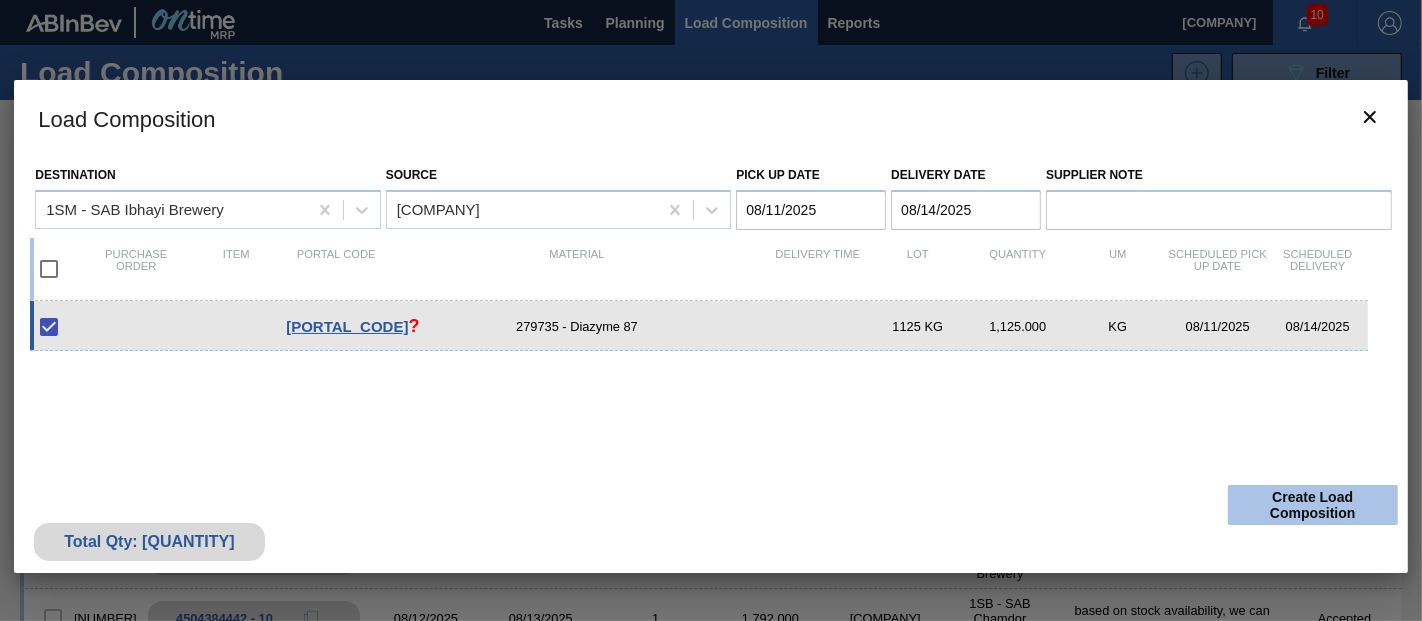 click on "Create Load Composition" at bounding box center (1313, 505) 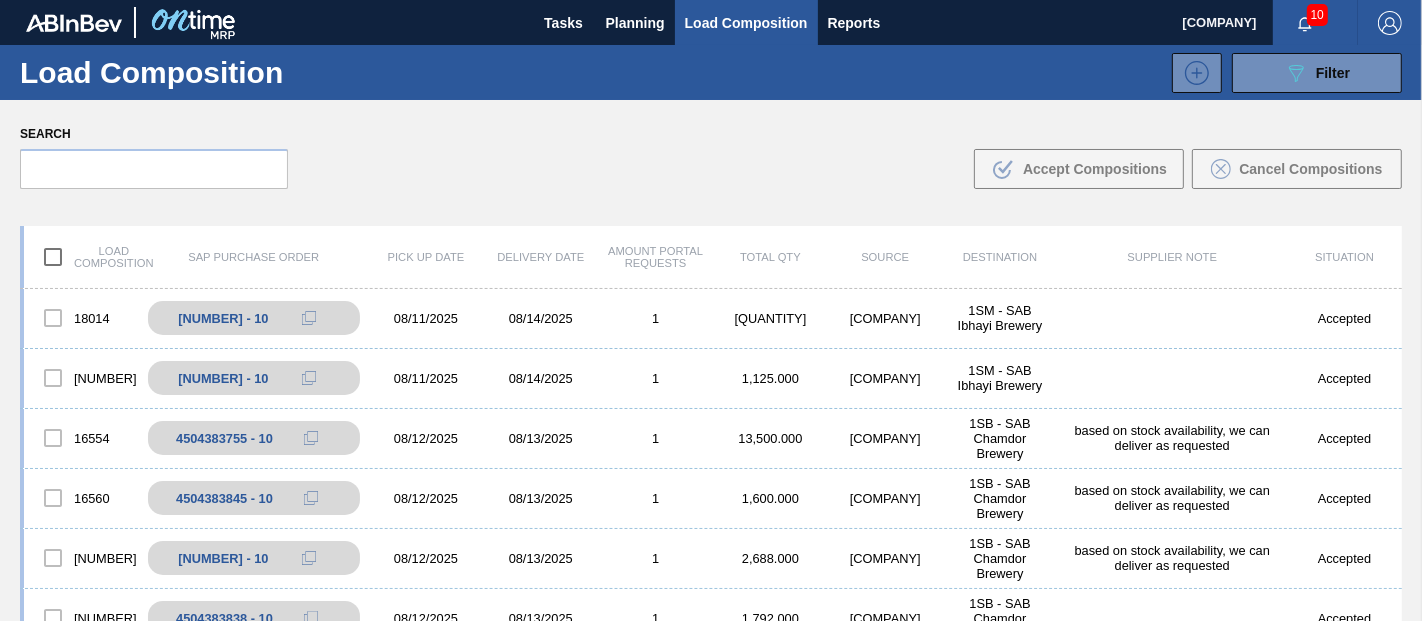 click on "Search .b{fill:var(--color-action-default)} Accept Compositions Cancel Compositions" at bounding box center [711, 154] 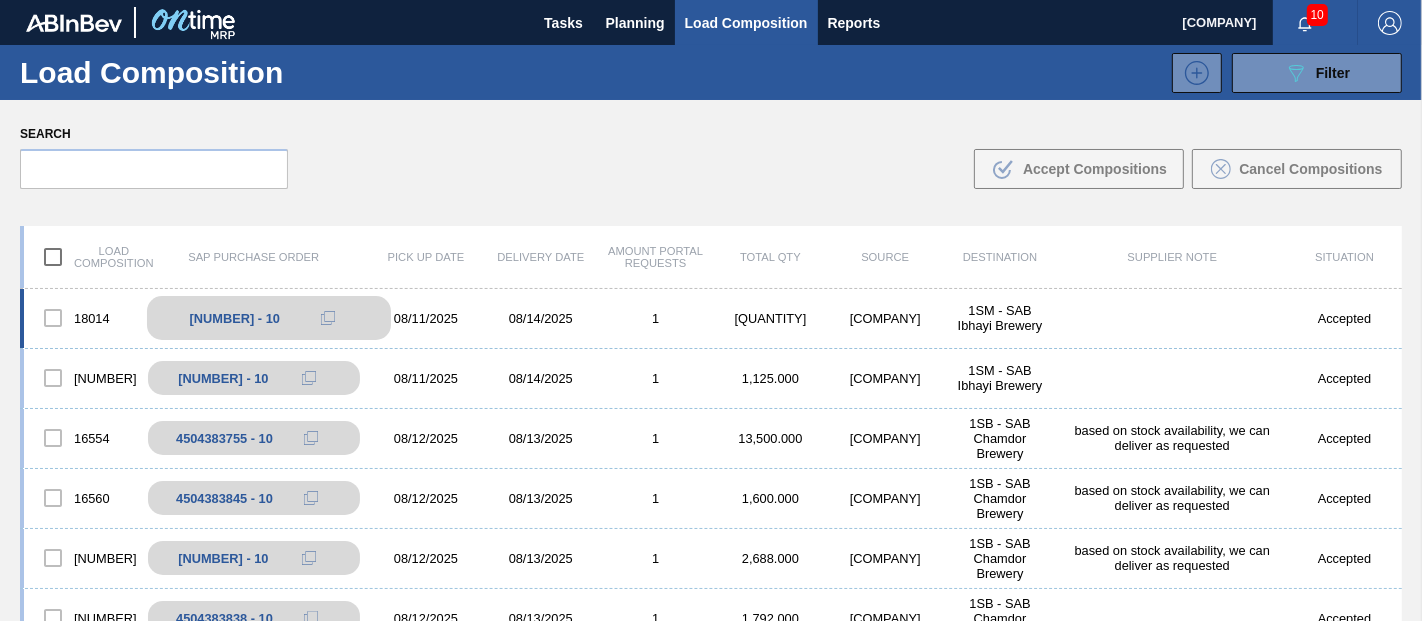 click on "[NUMBER] - 10" at bounding box center [235, 318] 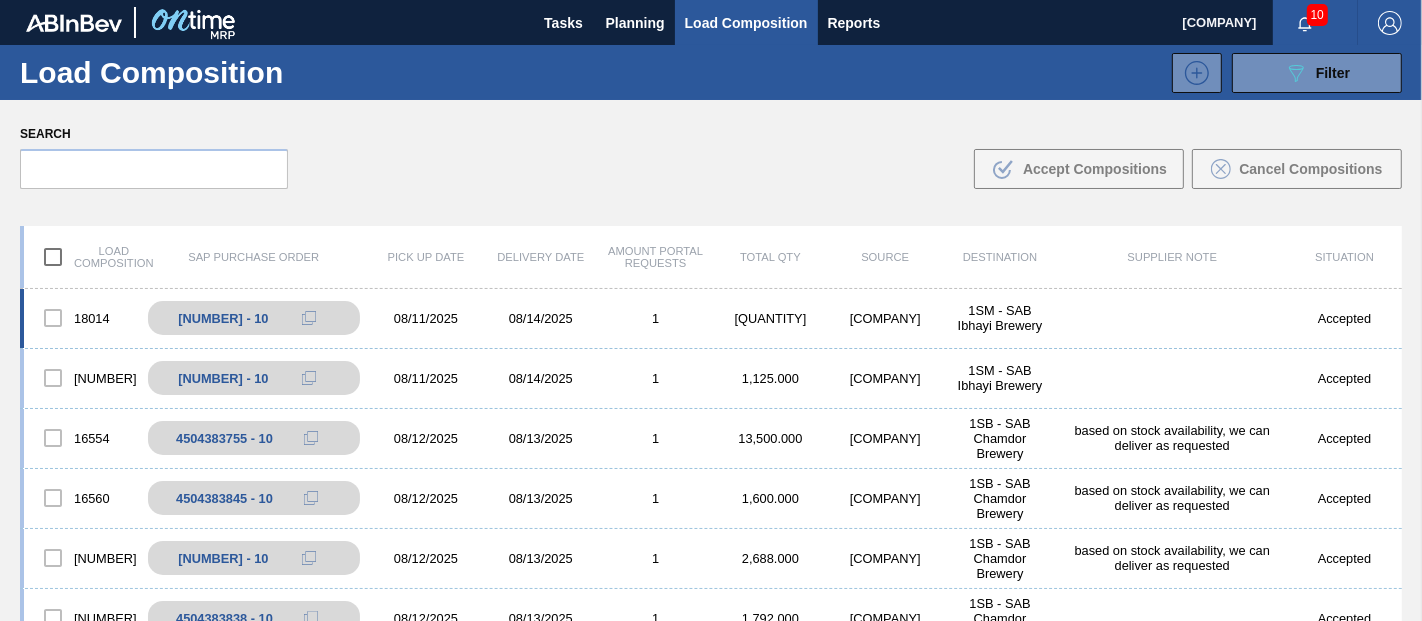 click on "18014" at bounding box center (81, 318) 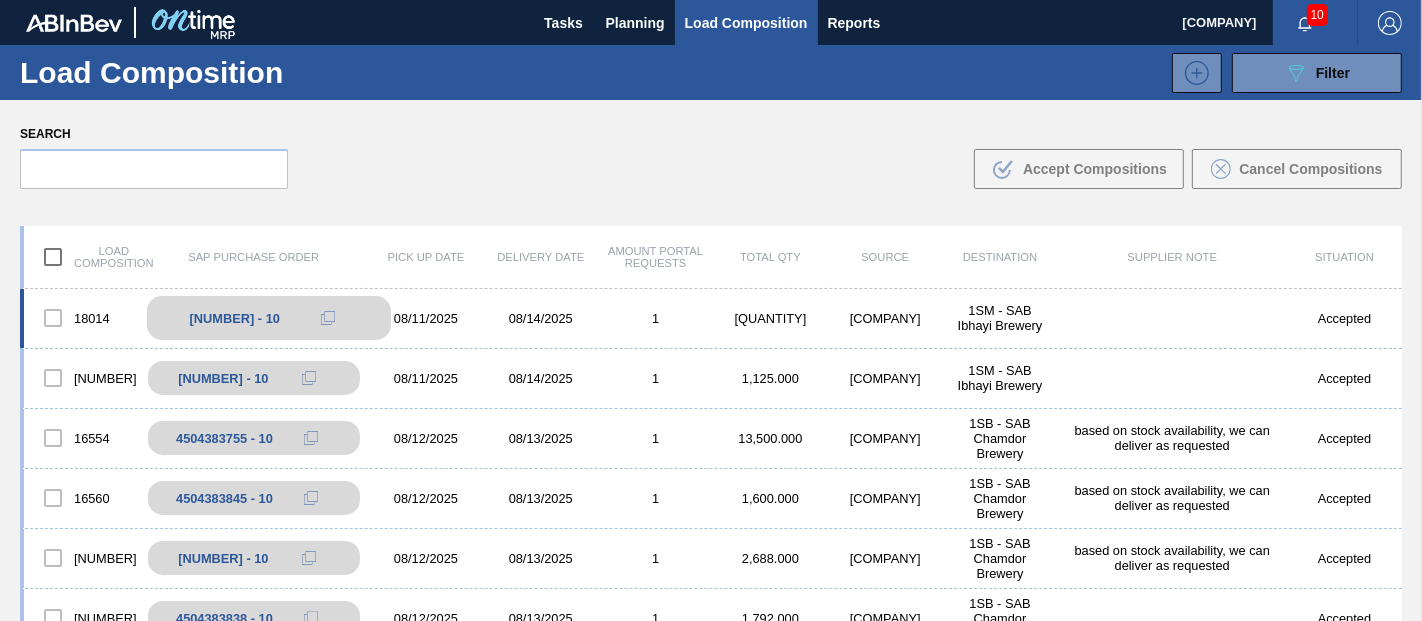 click 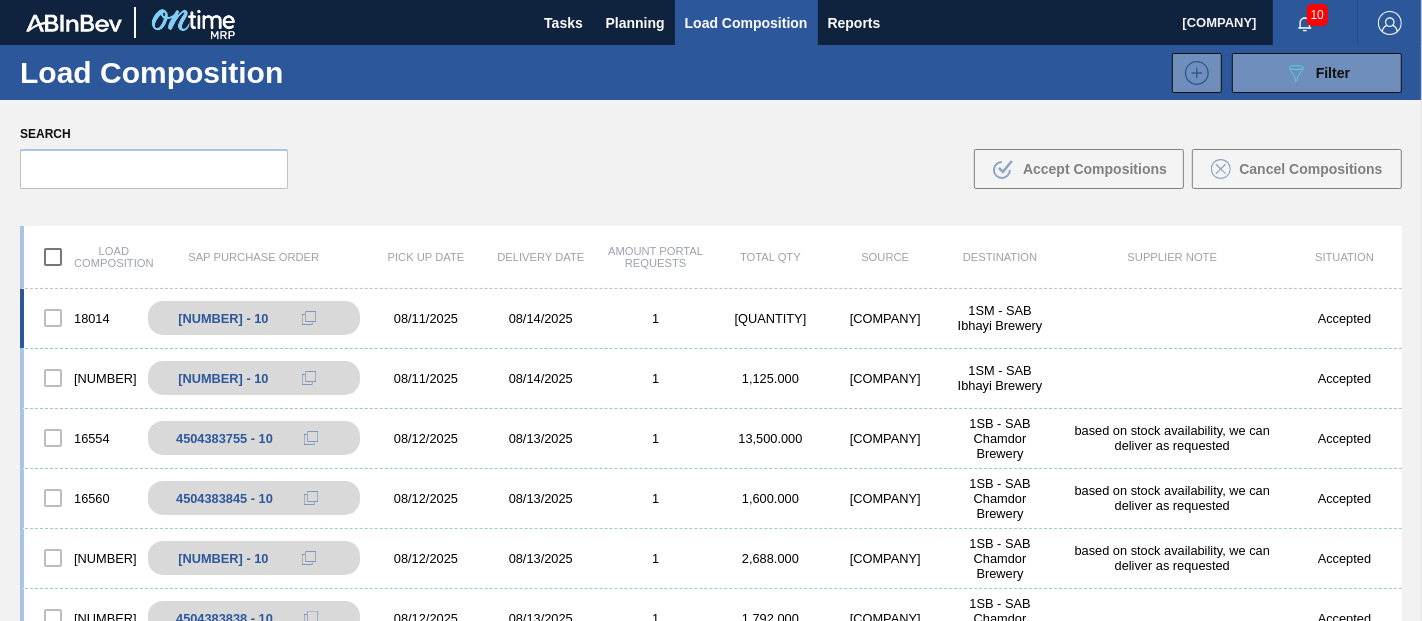 click on "08/11/2025" at bounding box center (426, 318) 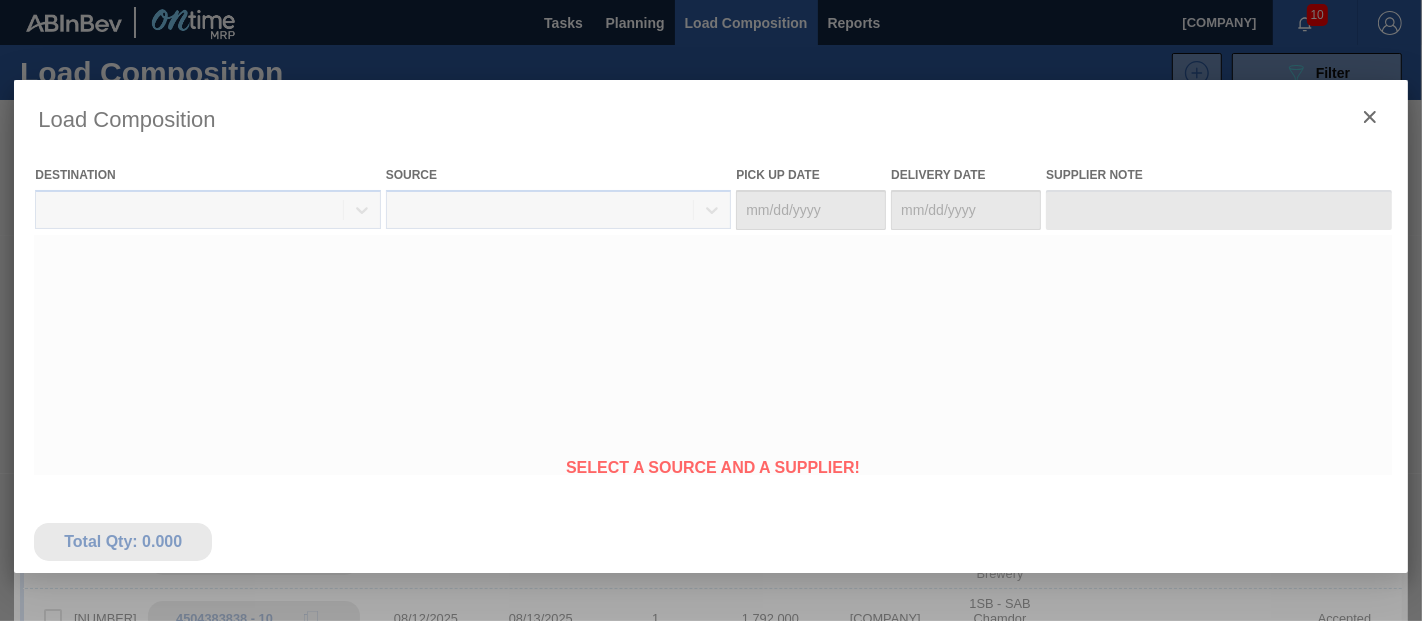 type on "08/11/2025" 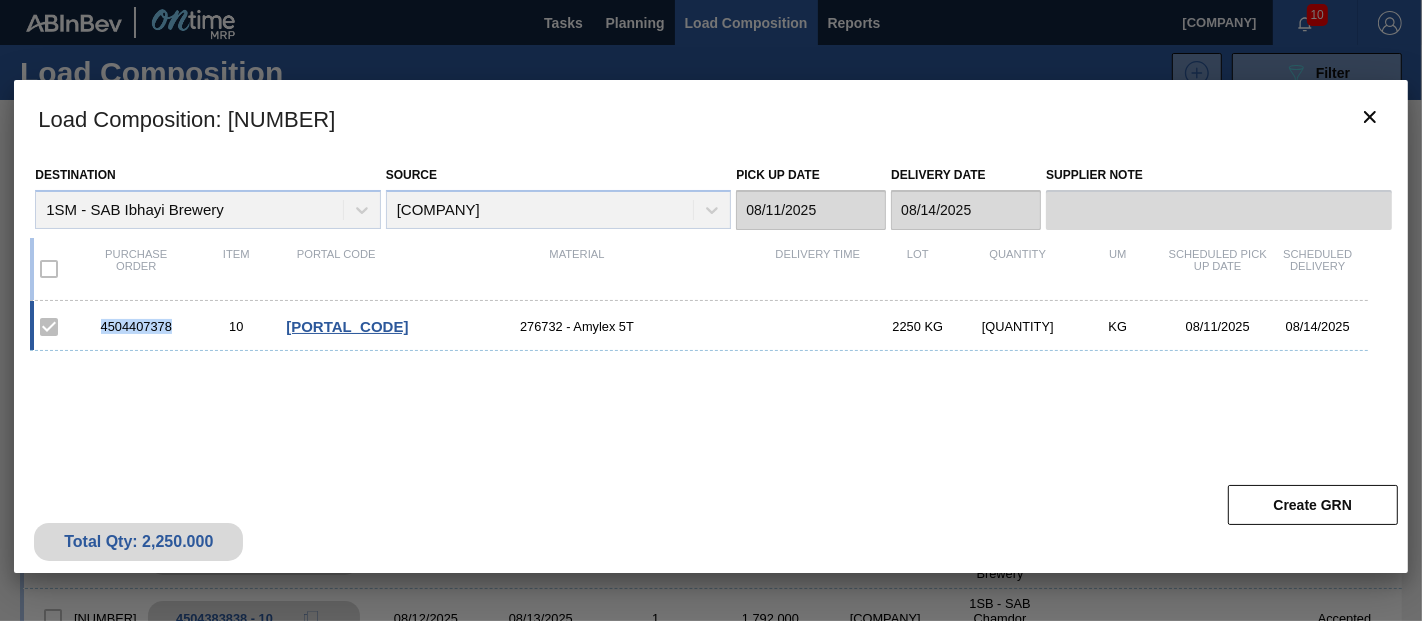 drag, startPoint x: 177, startPoint y: 326, endPoint x: 101, endPoint y: 329, distance: 76.05919 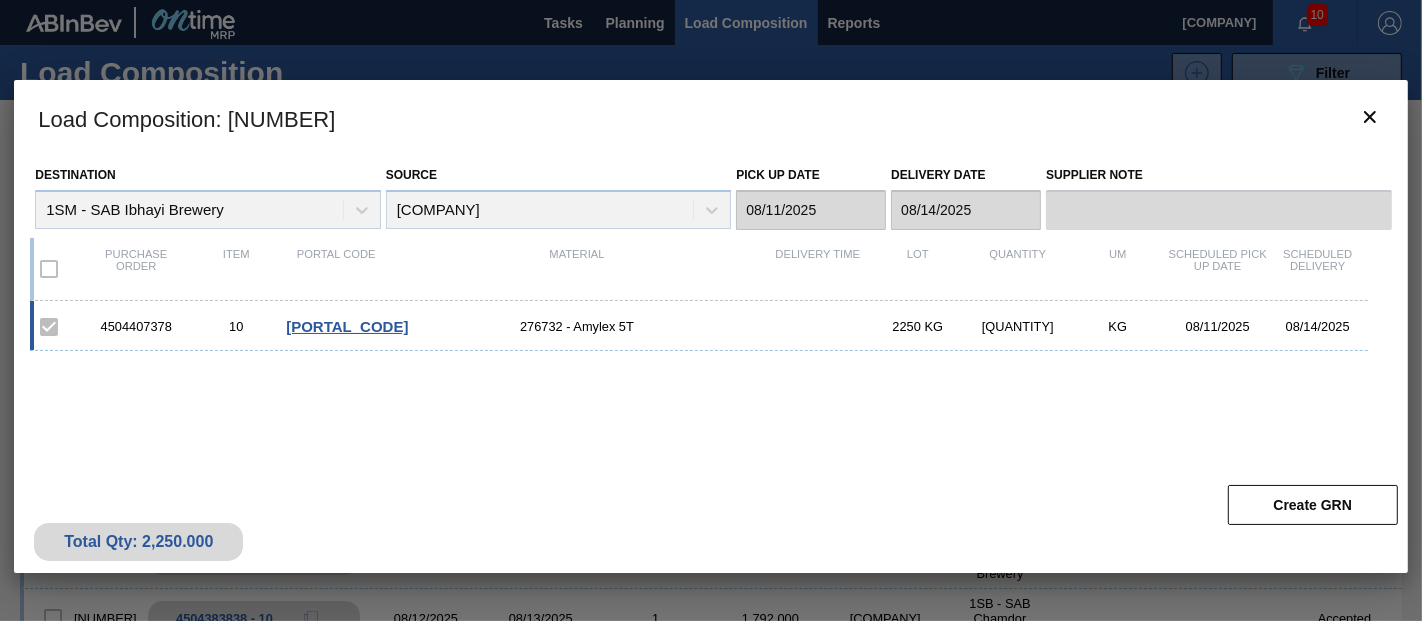 click on "[NUMBER] [NUMBER] [PORTAL_CODE] [NUMBER] - [PRODUCT] [QUANTITY] [QUANTITY] [DATE] [DATE]" at bounding box center [707, 419] 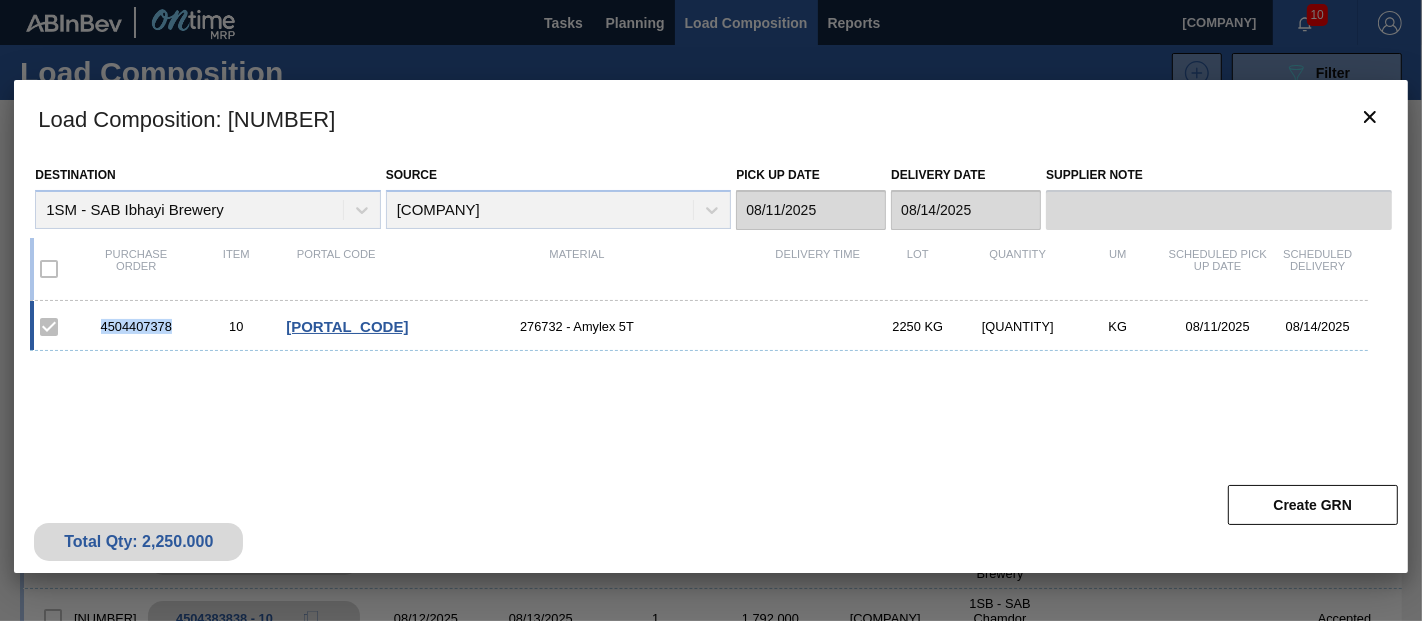 drag, startPoint x: 172, startPoint y: 324, endPoint x: 98, endPoint y: 319, distance: 74.168724 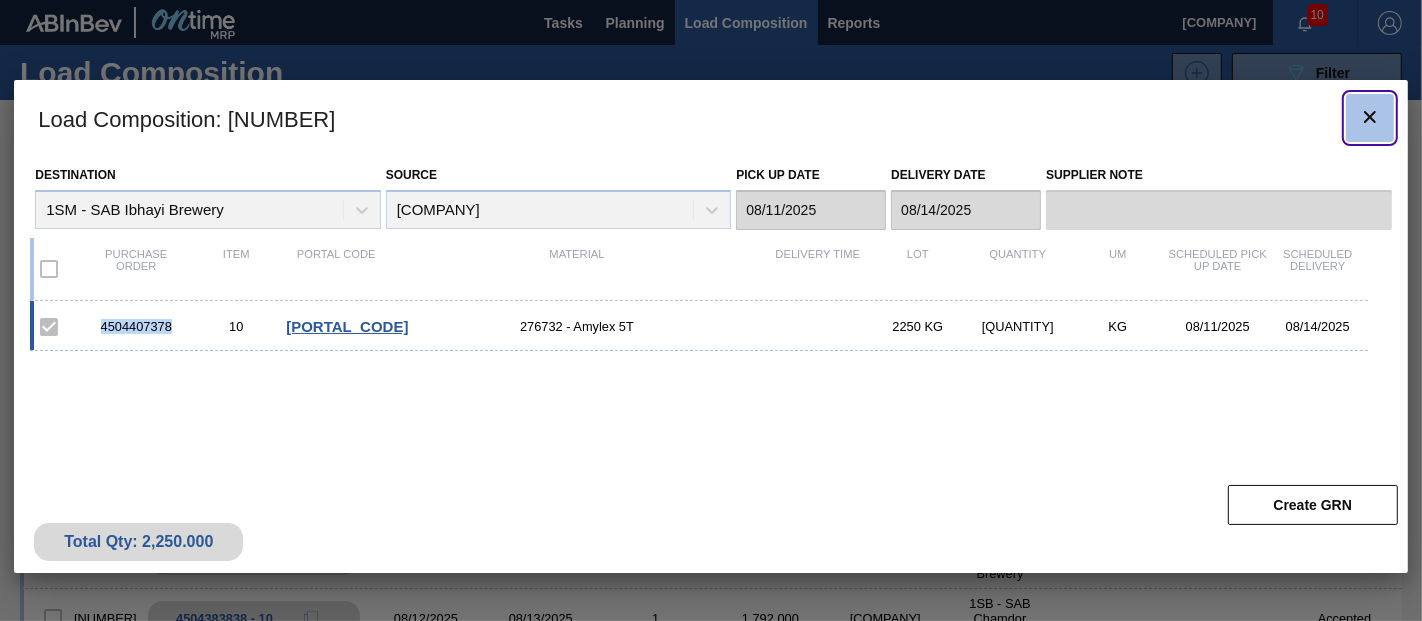 click 